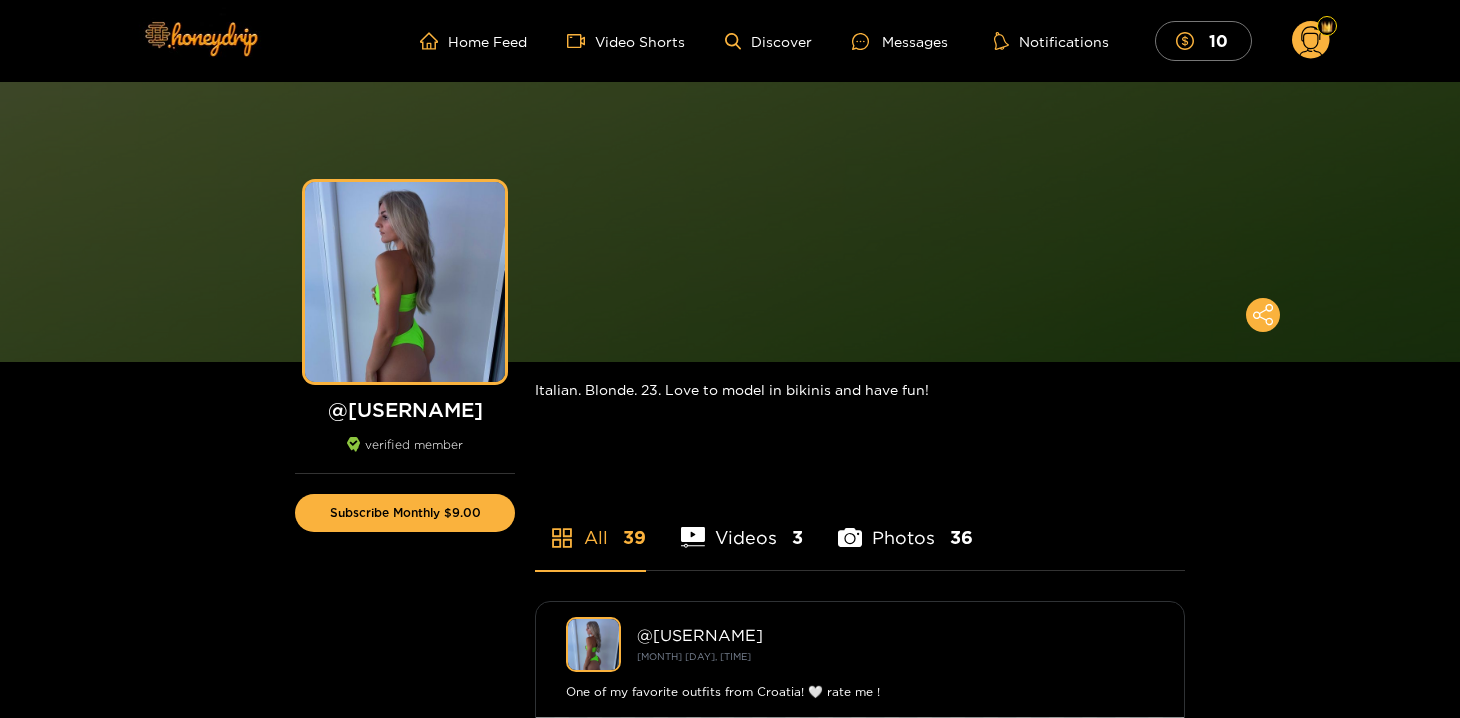 scroll, scrollTop: 0, scrollLeft: 0, axis: both 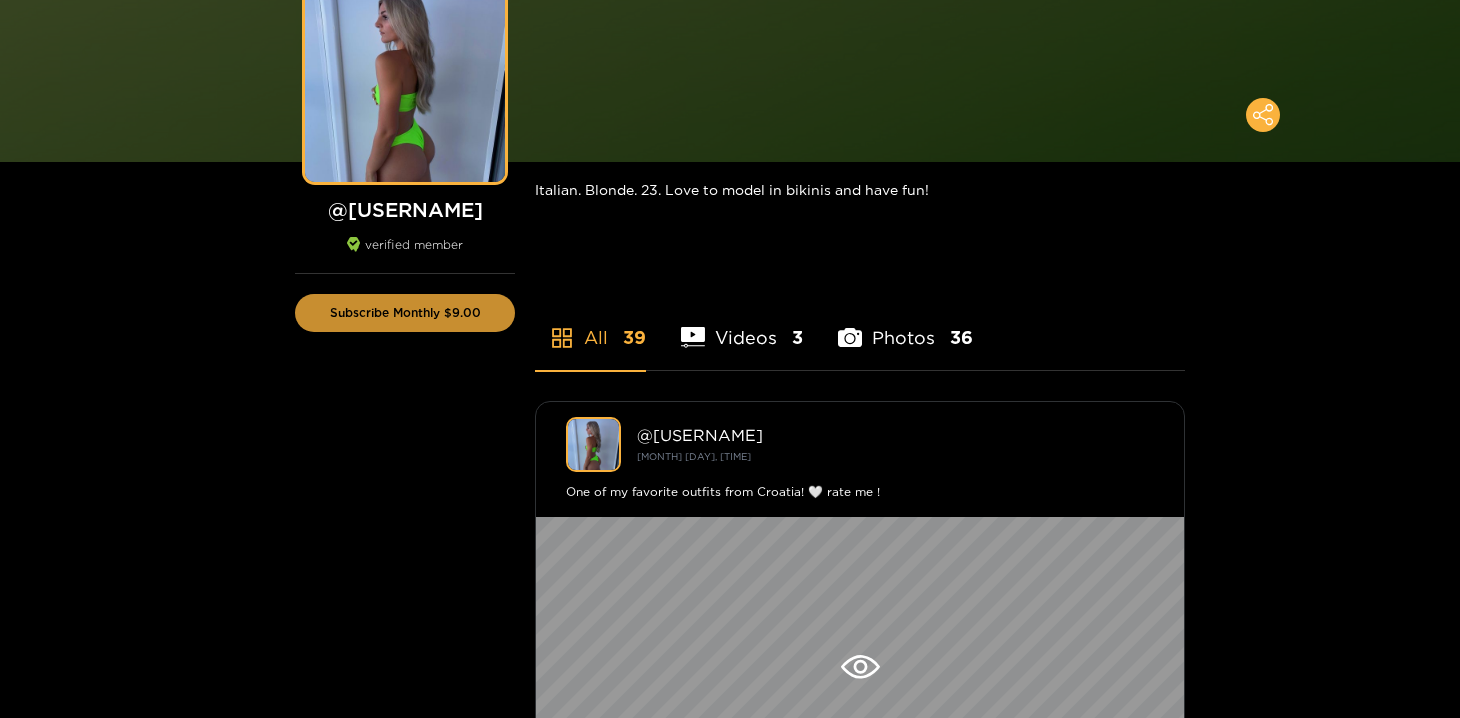 click on "Subscribe Monthly $9.00" at bounding box center (405, 313) 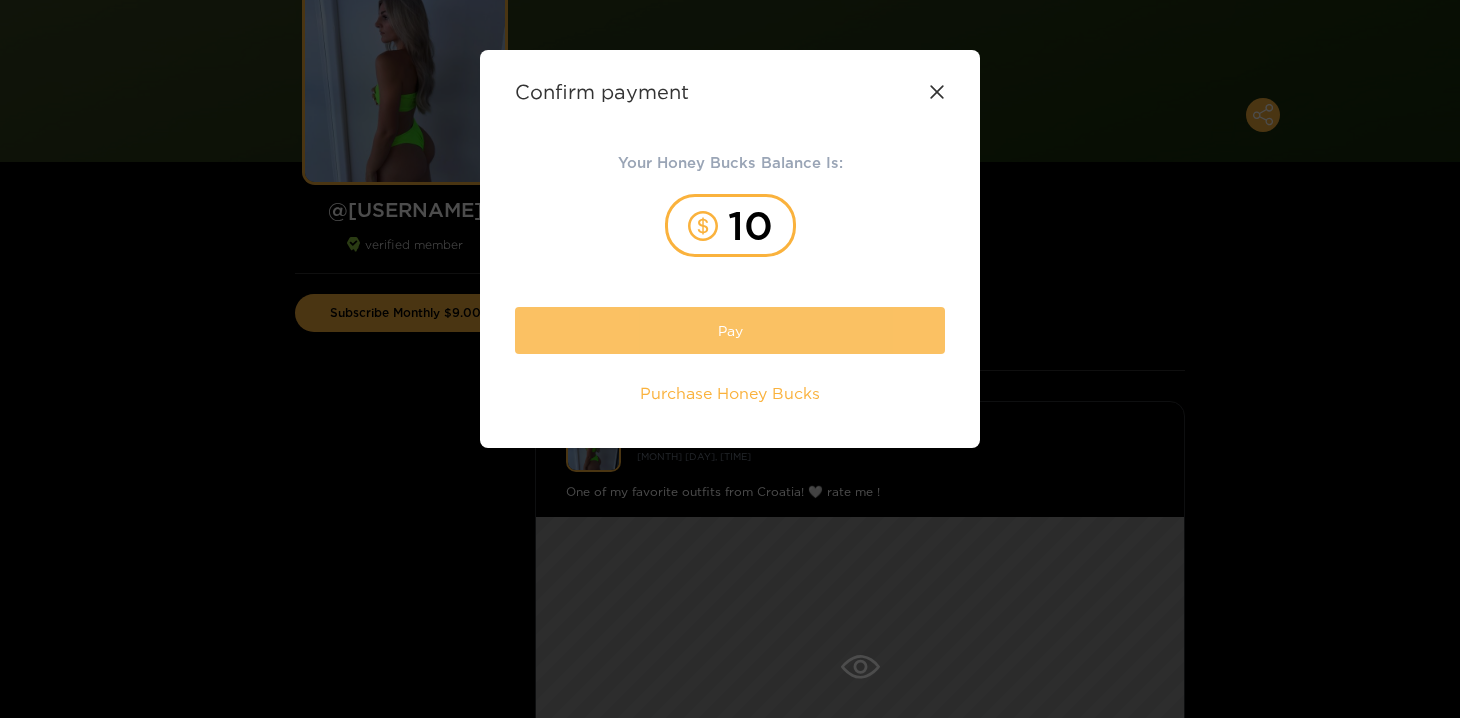 click on "Pay" at bounding box center (730, 330) 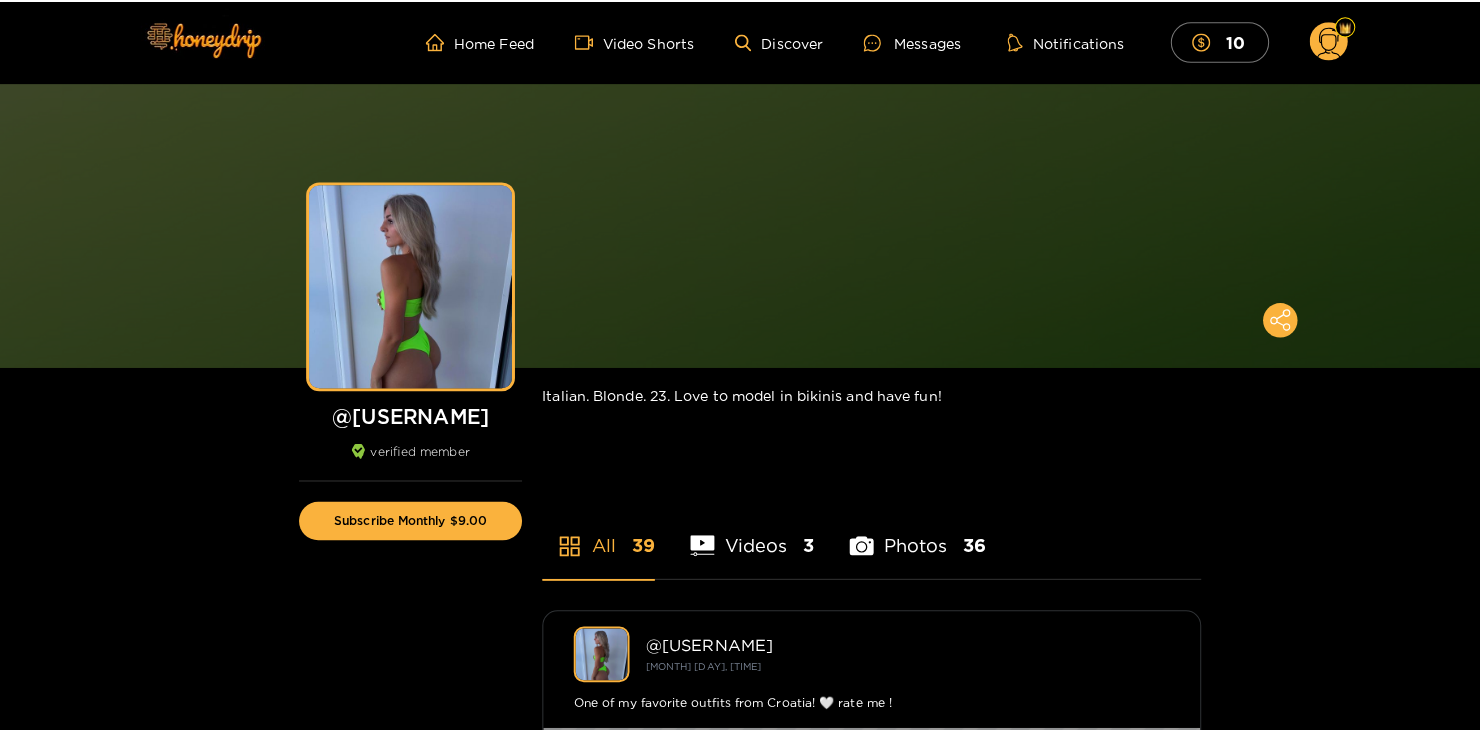 scroll, scrollTop: 0, scrollLeft: 0, axis: both 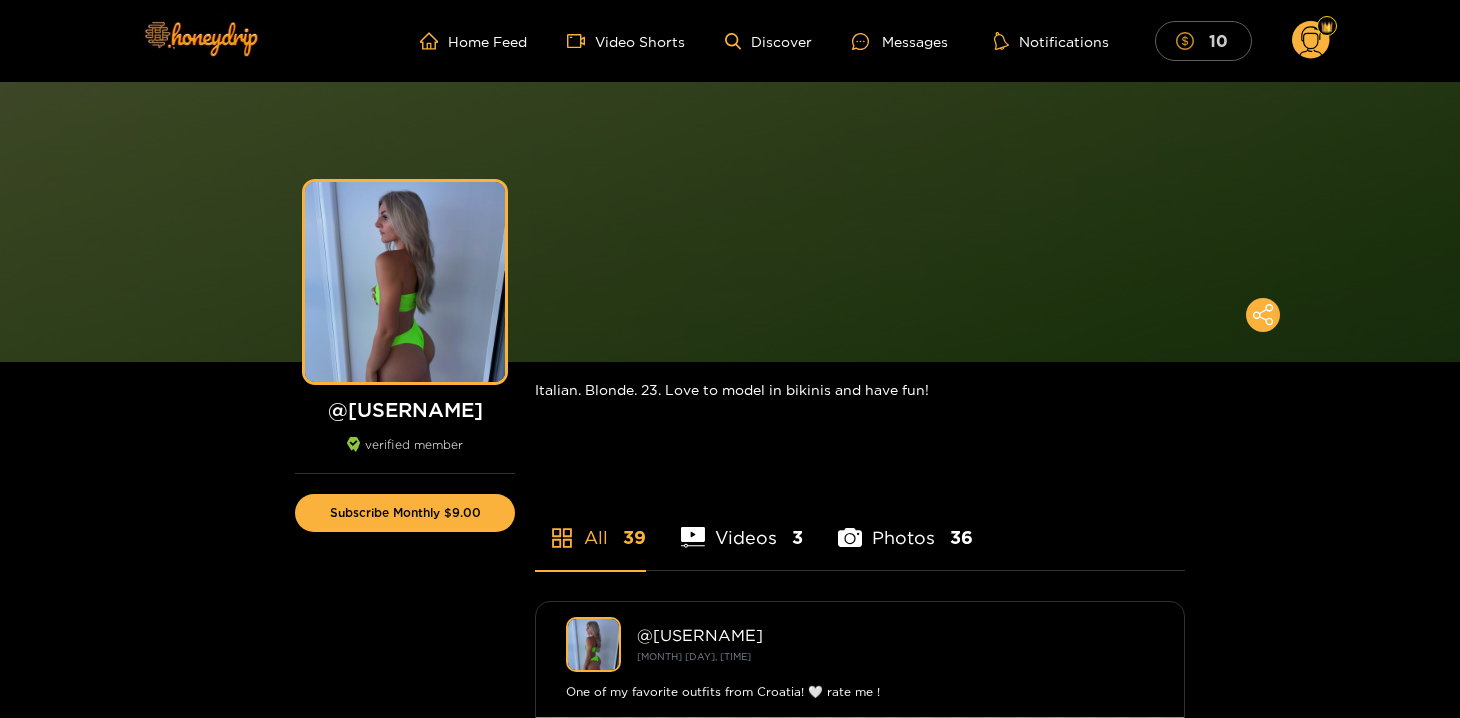 click 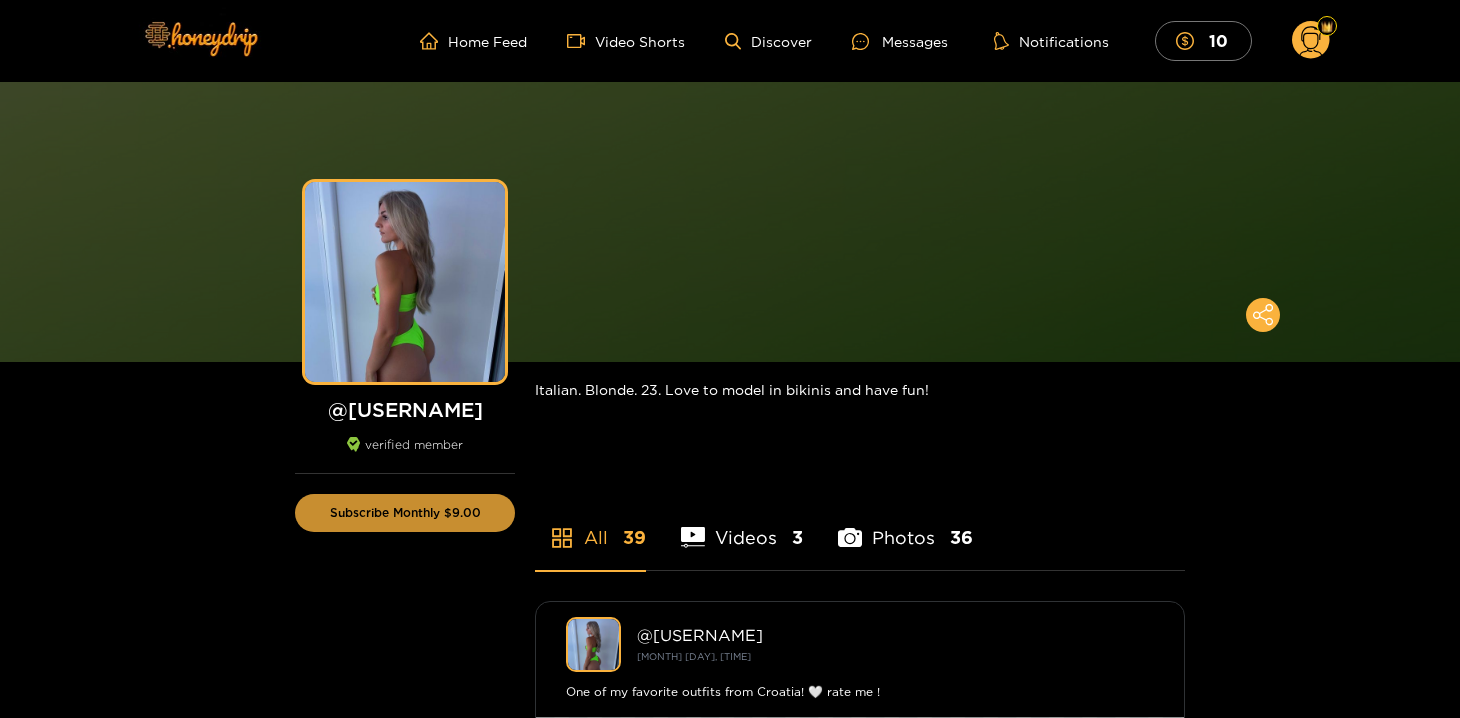 click on "Subscribe Monthly $9.00" at bounding box center (405, 513) 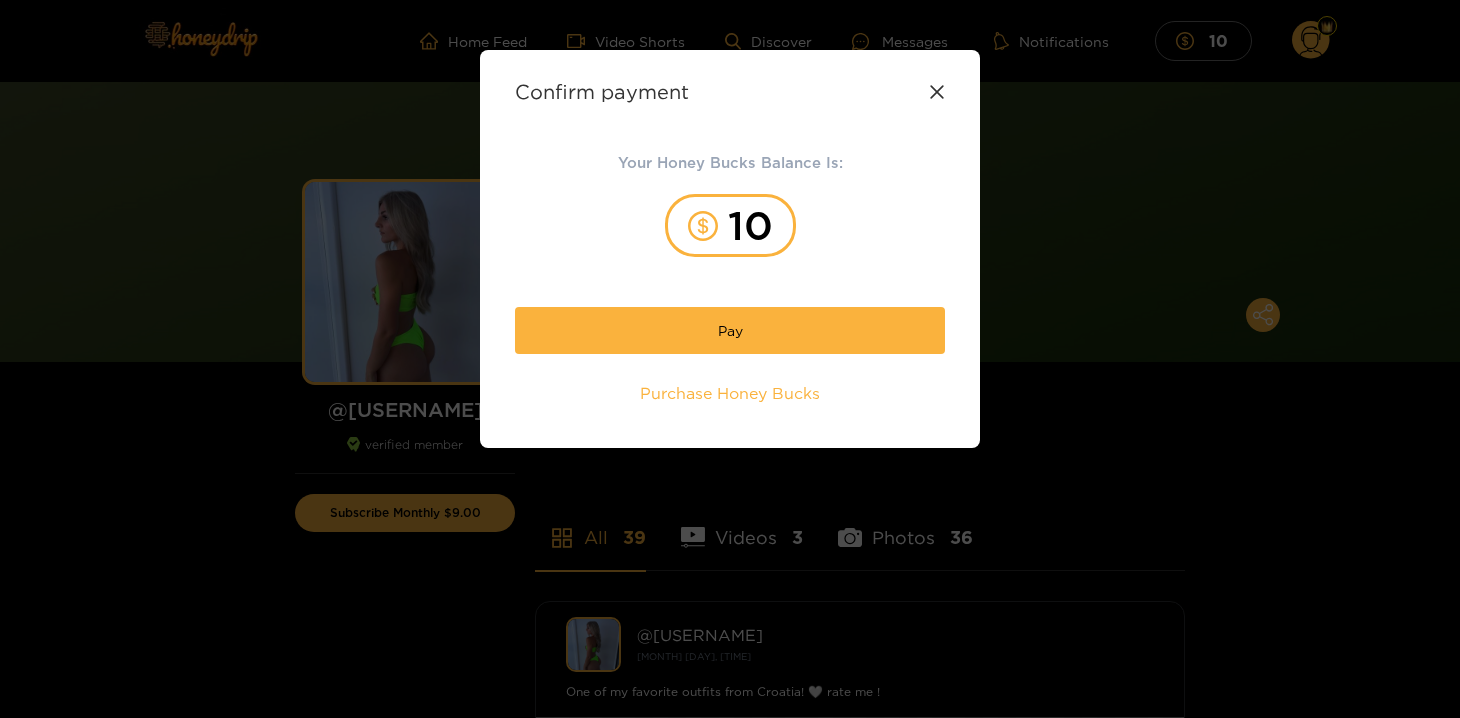 click on "10" at bounding box center (730, 225) 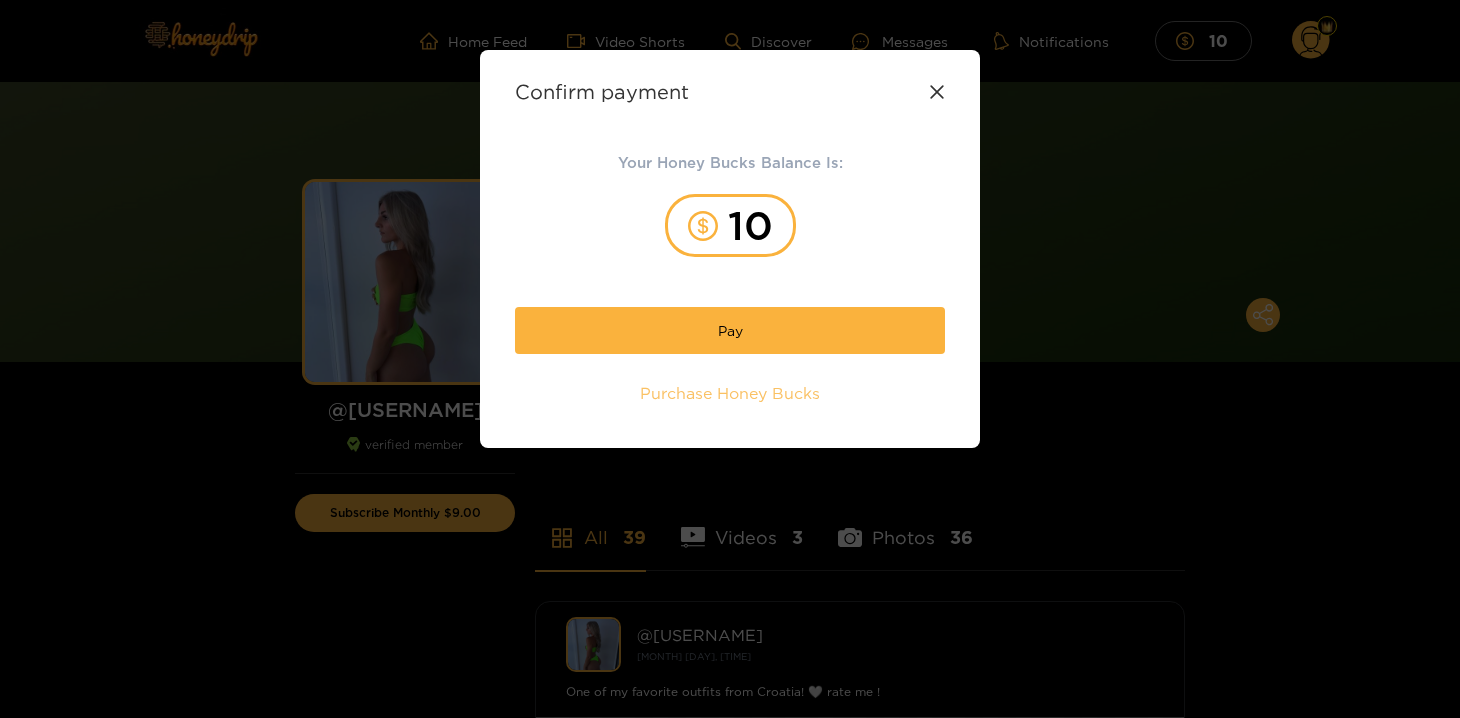 click on "Purchase Honey Bucks" at bounding box center [730, 393] 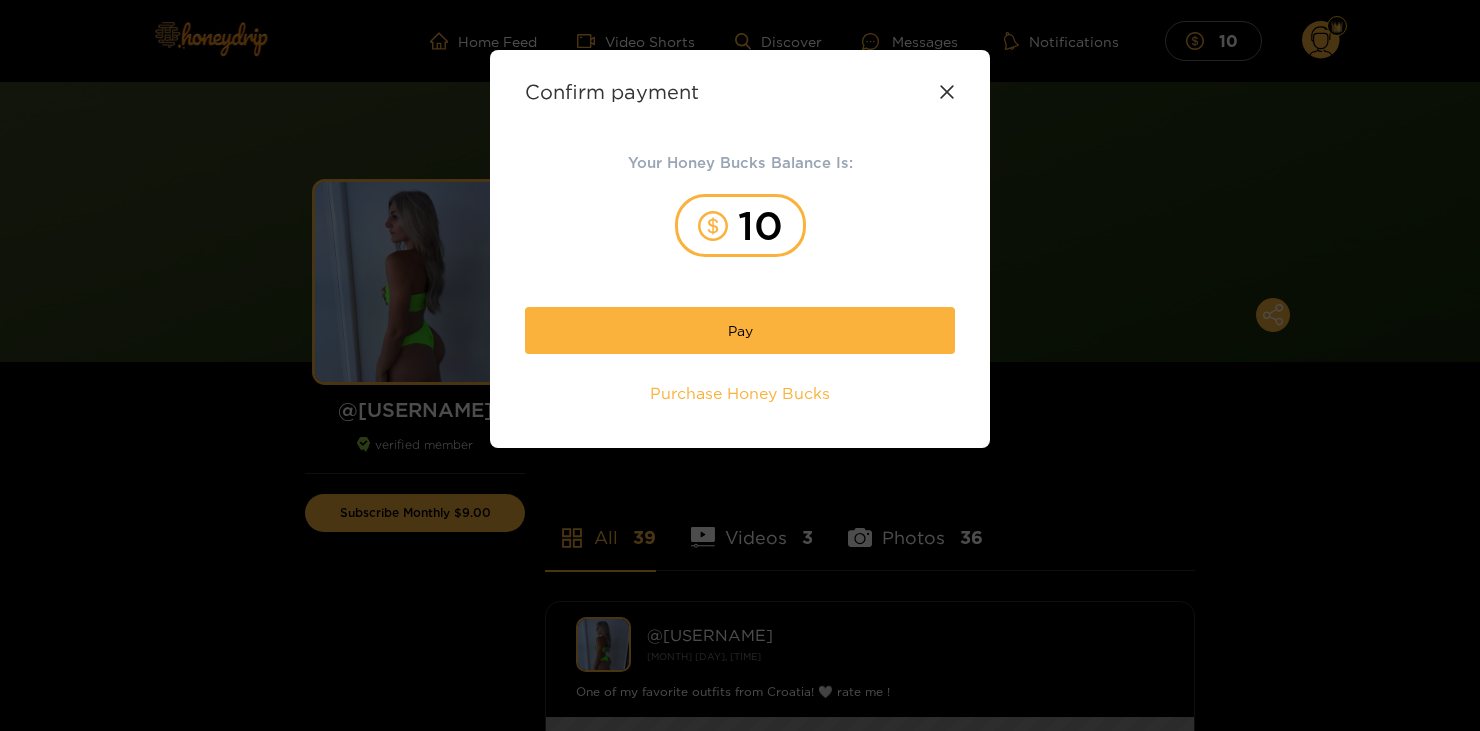 click on "Confirm payment Your Honey Bucks Balance Is: 10 Pay Purchase Honey Bucks" at bounding box center (740, 249) 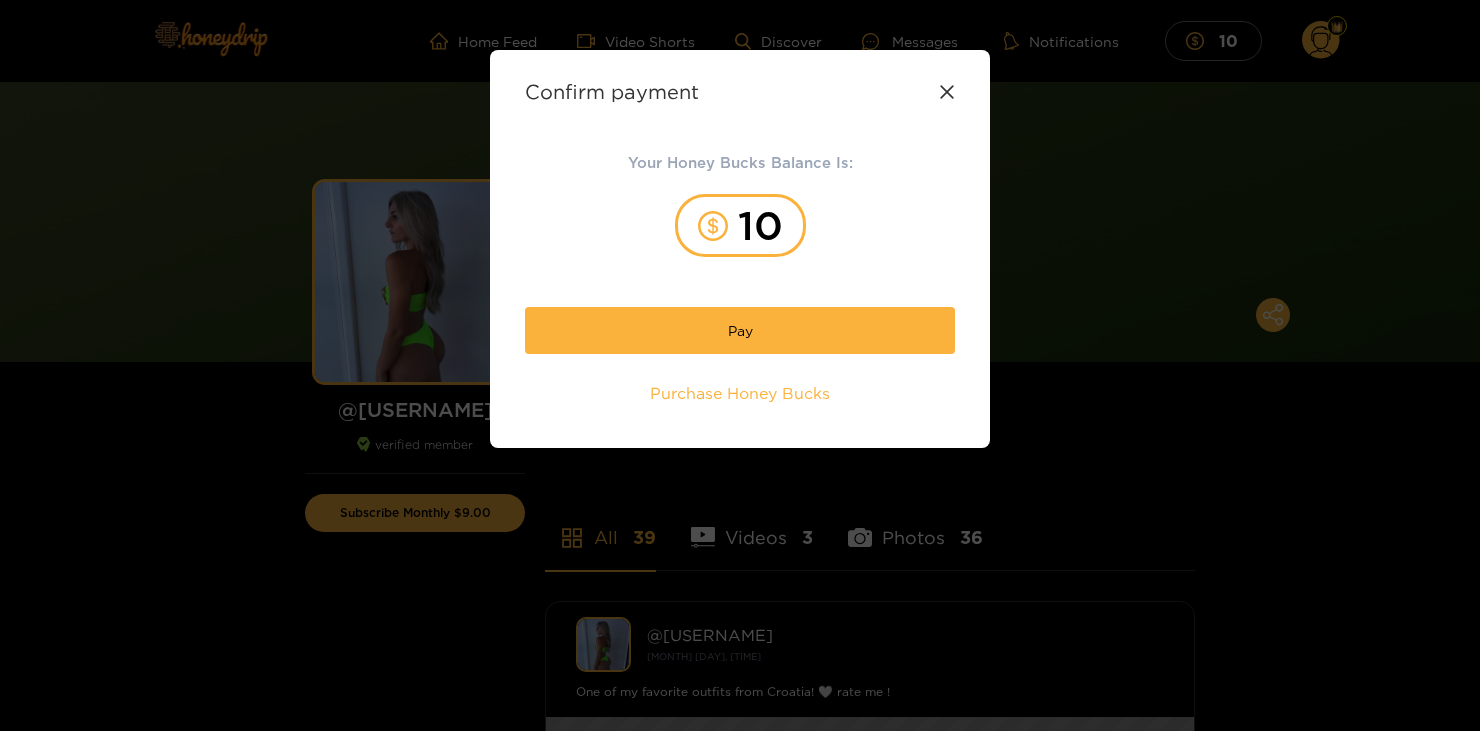 click 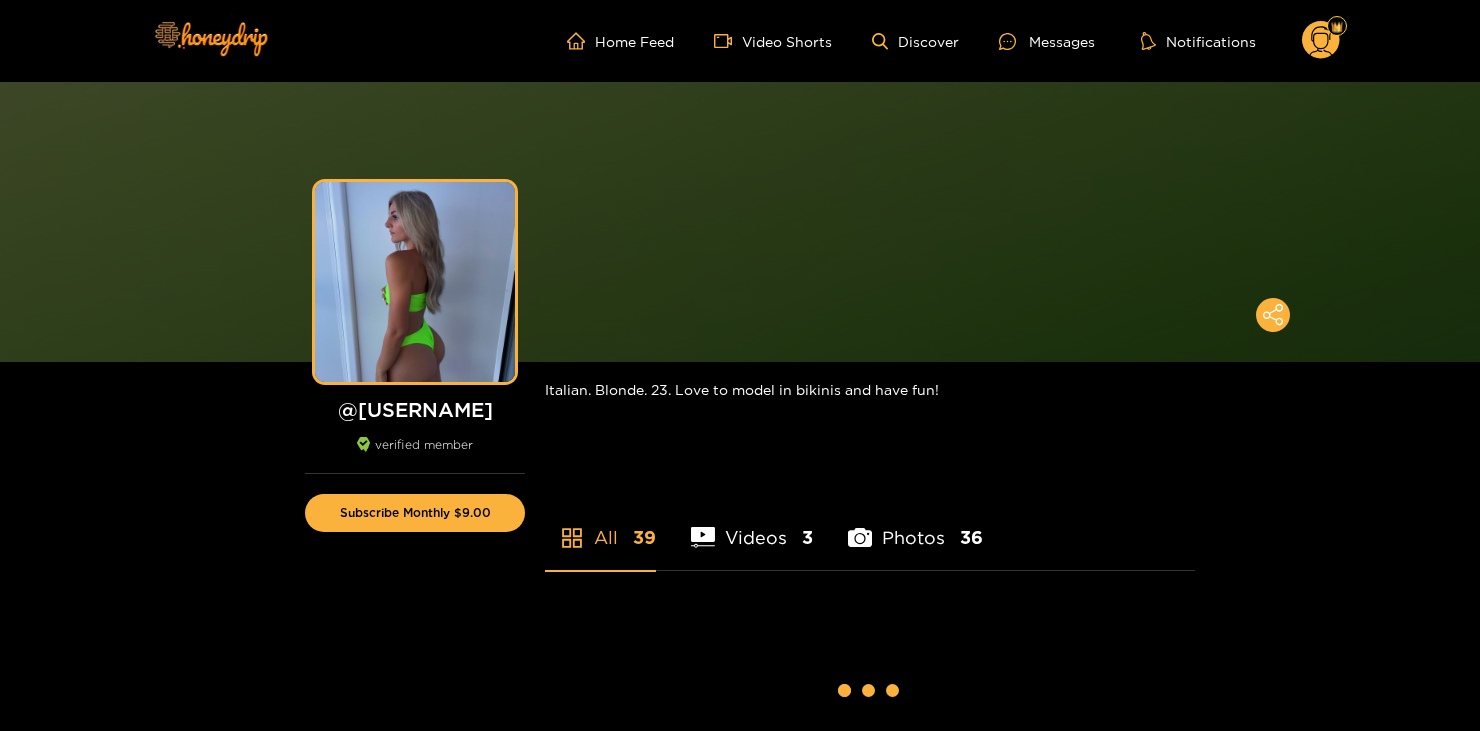 scroll, scrollTop: 0, scrollLeft: 0, axis: both 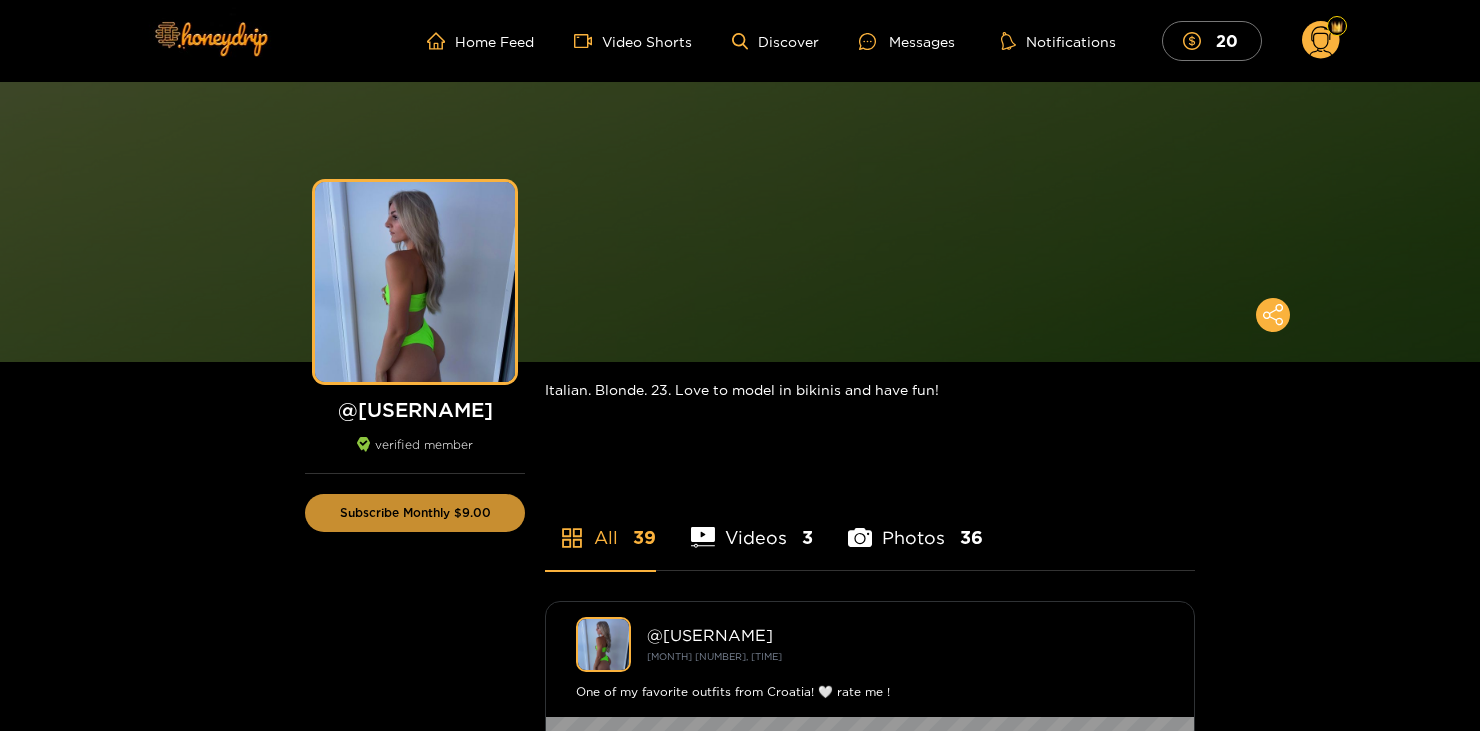 click on "Subscribe Monthly $9.00" at bounding box center [415, 513] 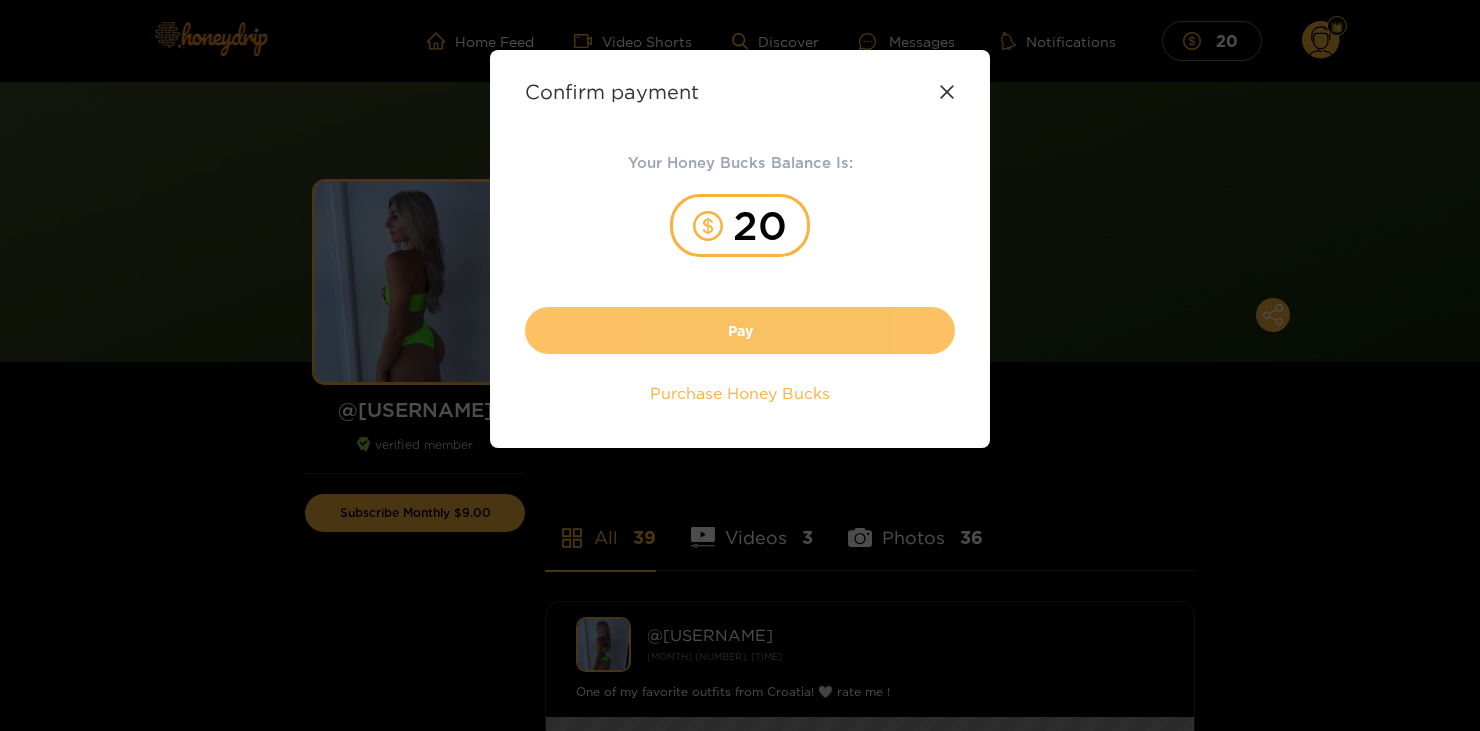 click on "Pay" at bounding box center [740, 330] 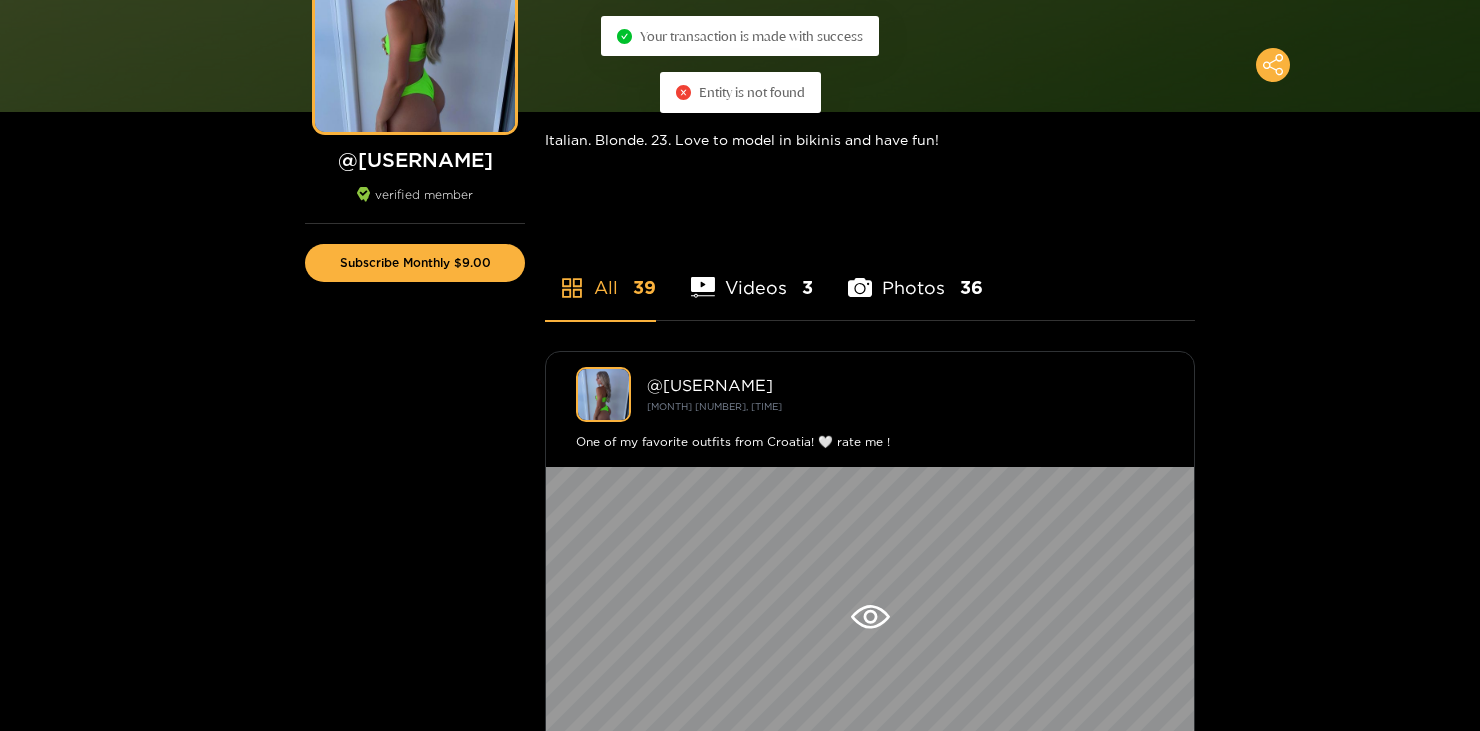 scroll, scrollTop: 400, scrollLeft: 0, axis: vertical 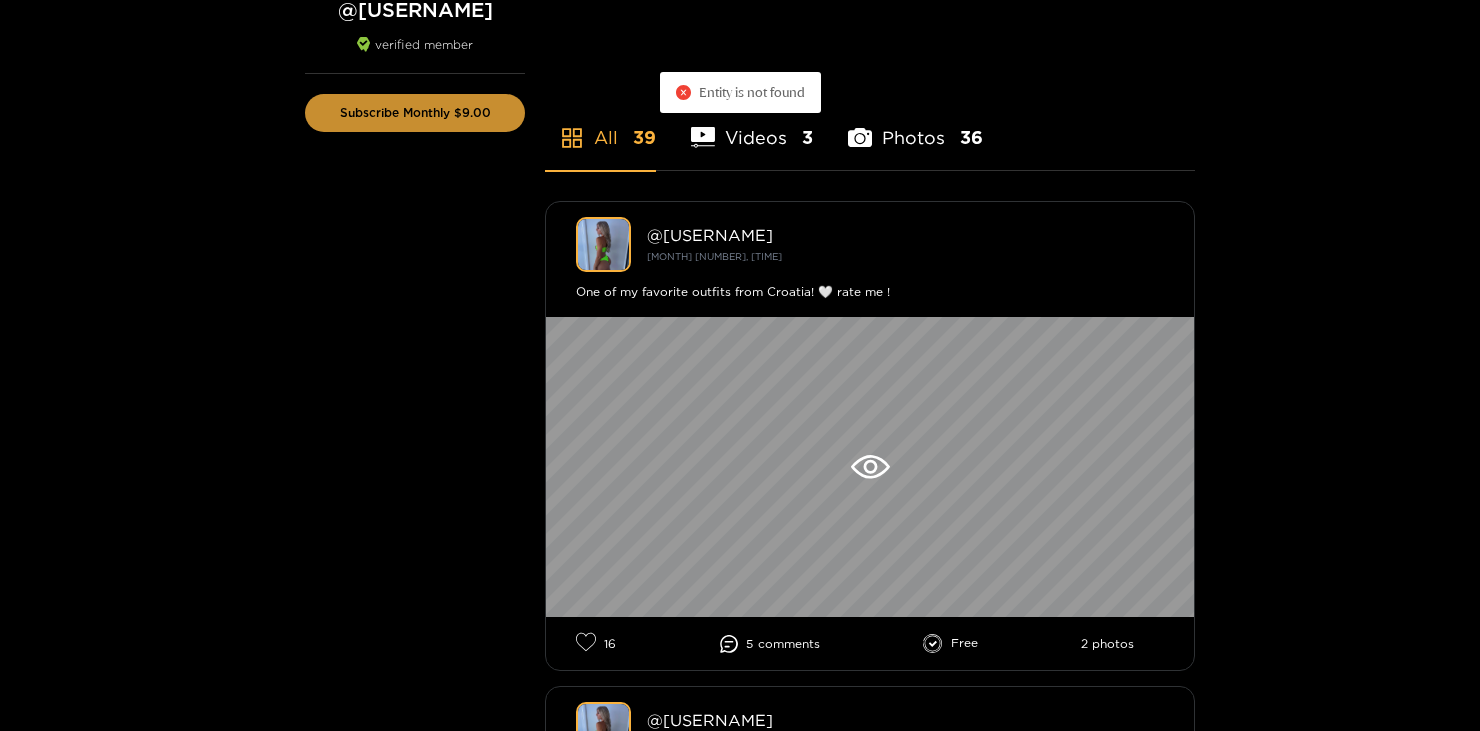 click on "Subscribe Monthly $9.00" at bounding box center (415, 113) 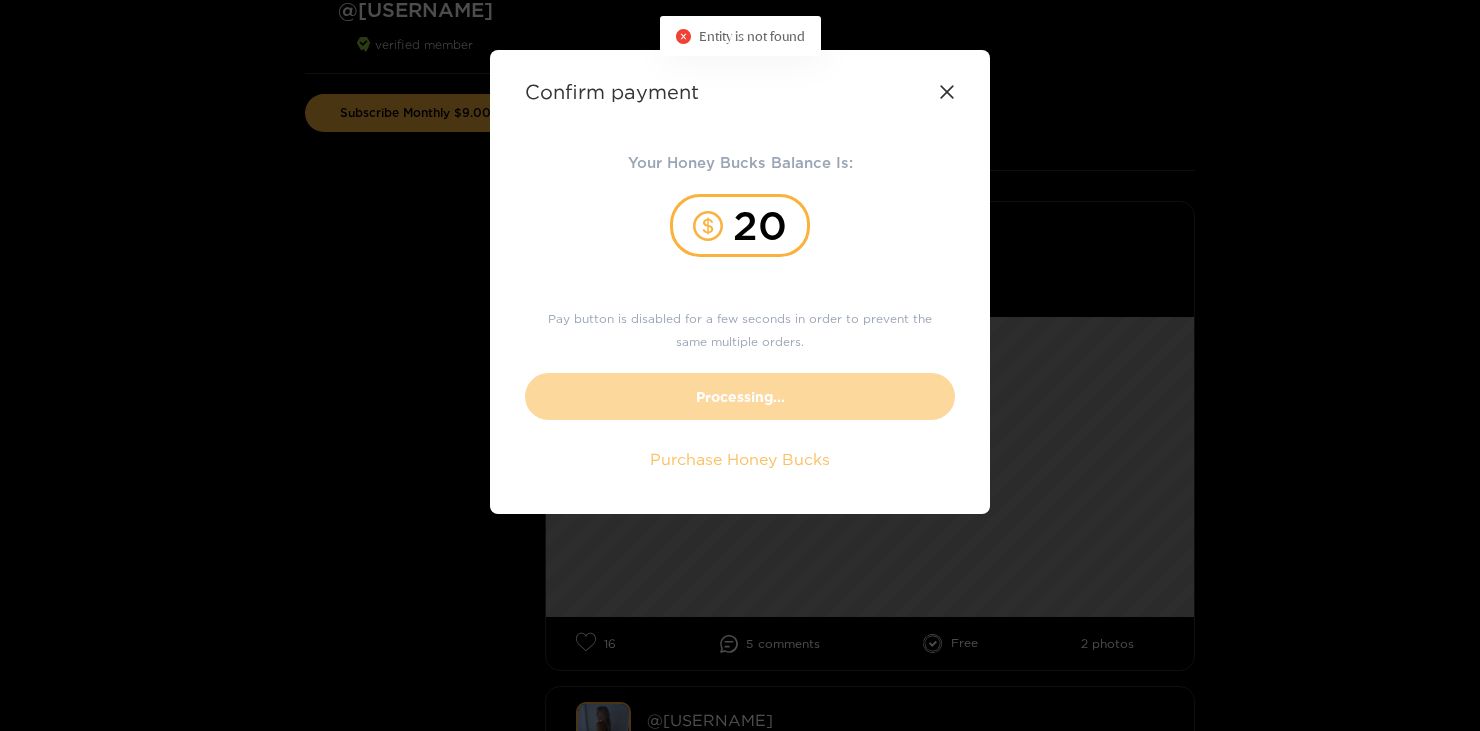 click on "Purchase Honey Bucks" at bounding box center [740, 459] 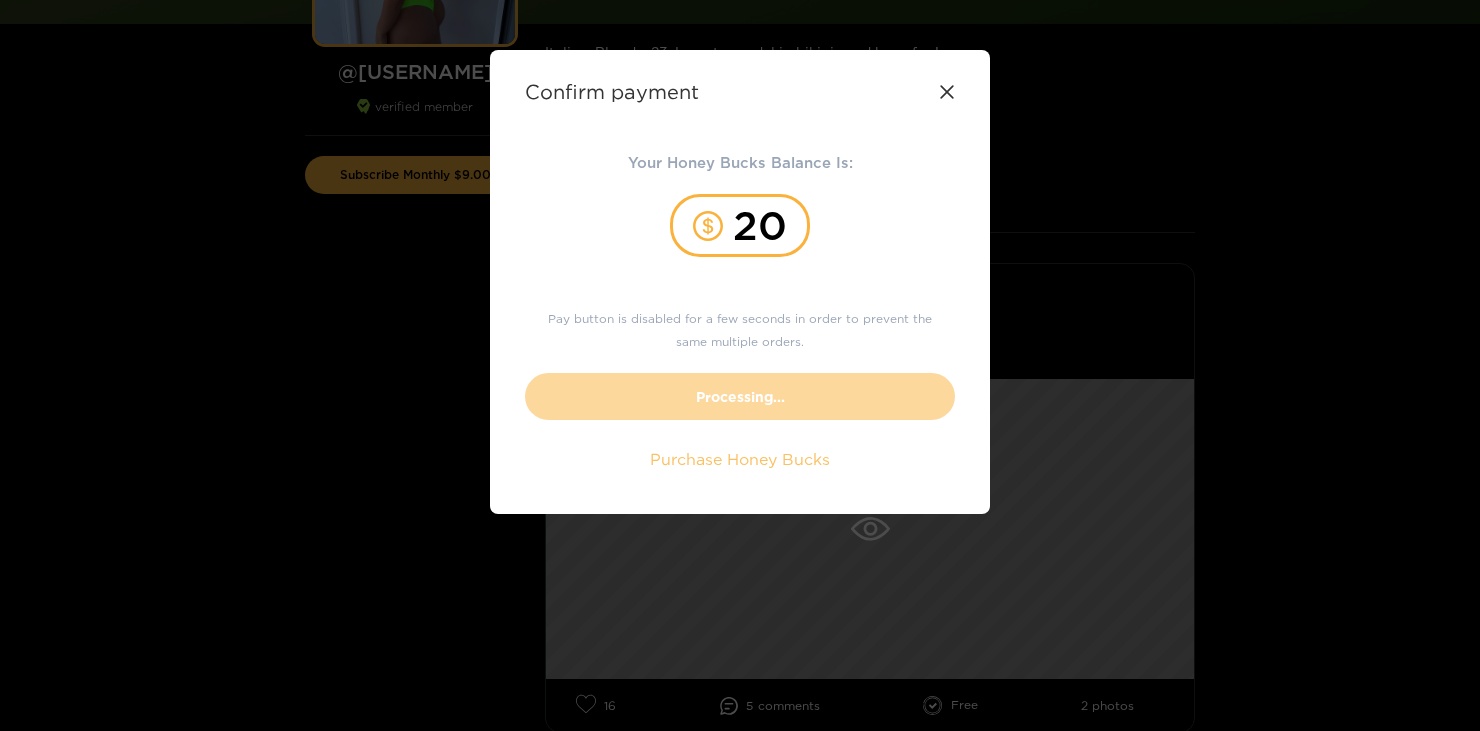 scroll, scrollTop: 400, scrollLeft: 0, axis: vertical 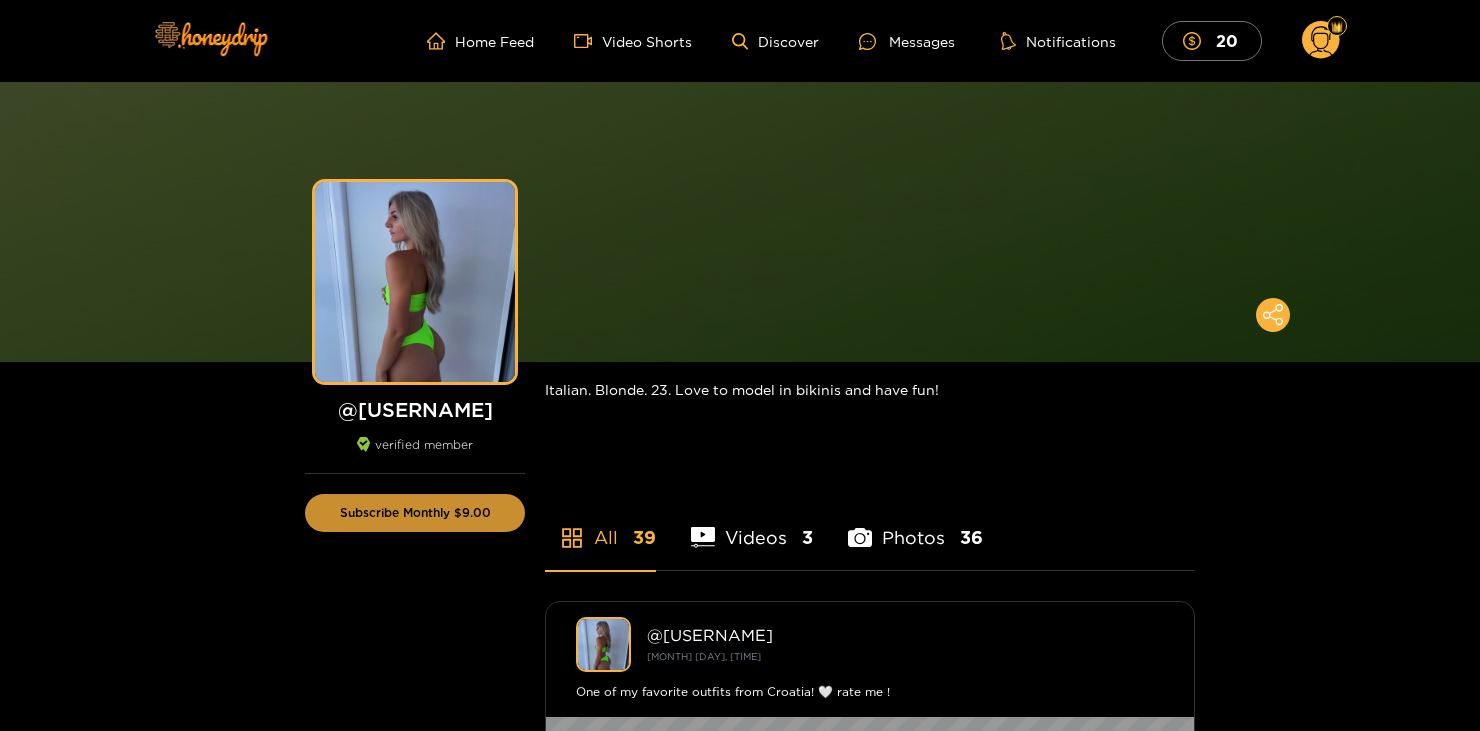 click on "Subscribe Monthly $9.00" at bounding box center [415, 513] 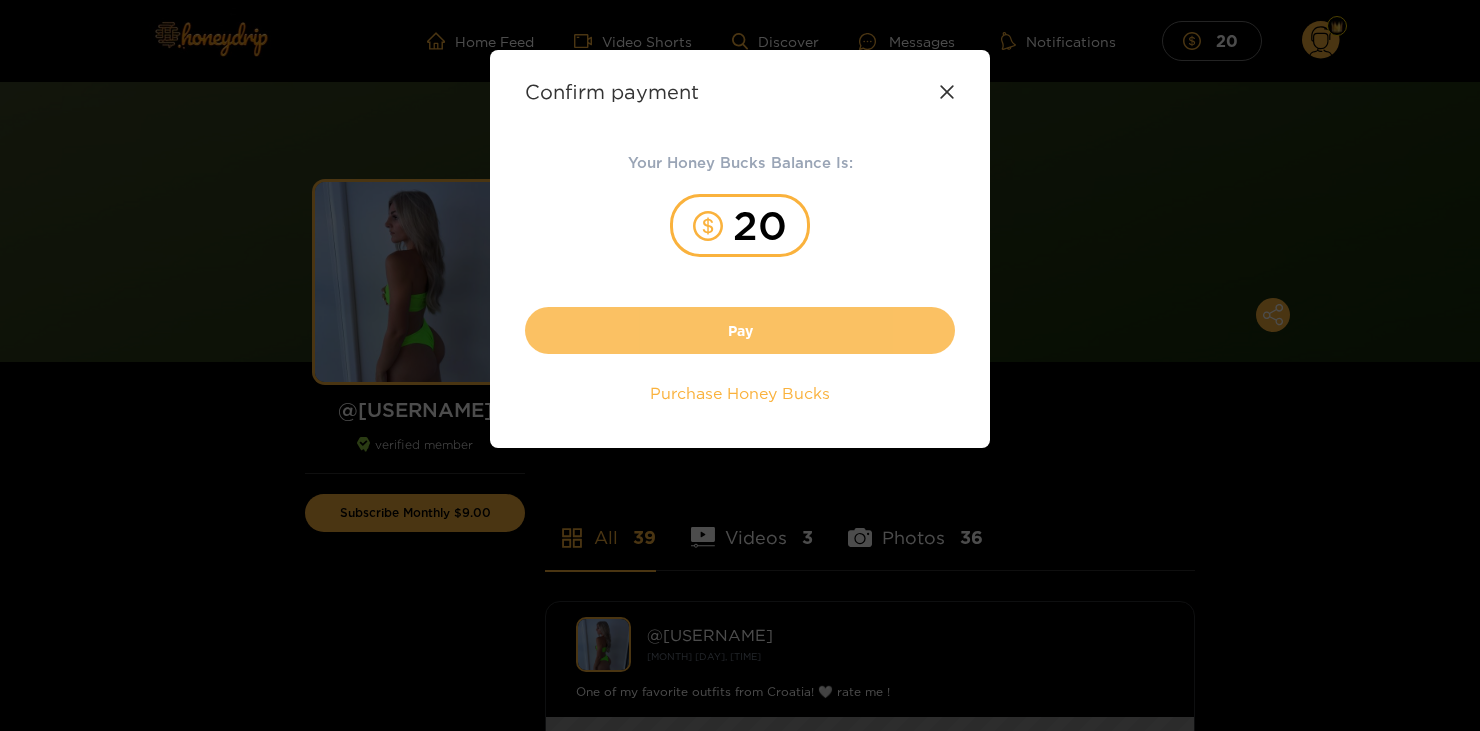 click on "Pay" at bounding box center (740, 330) 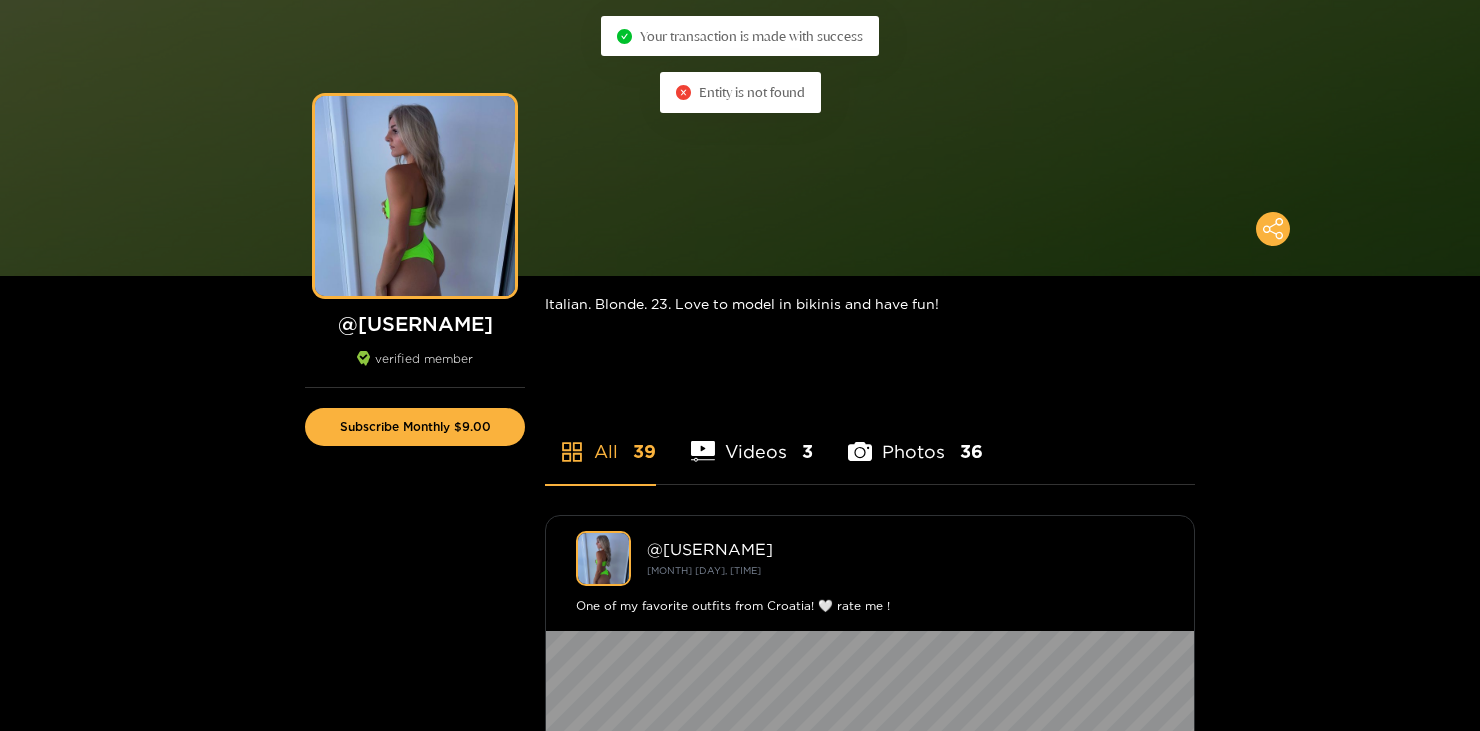 scroll, scrollTop: 100, scrollLeft: 0, axis: vertical 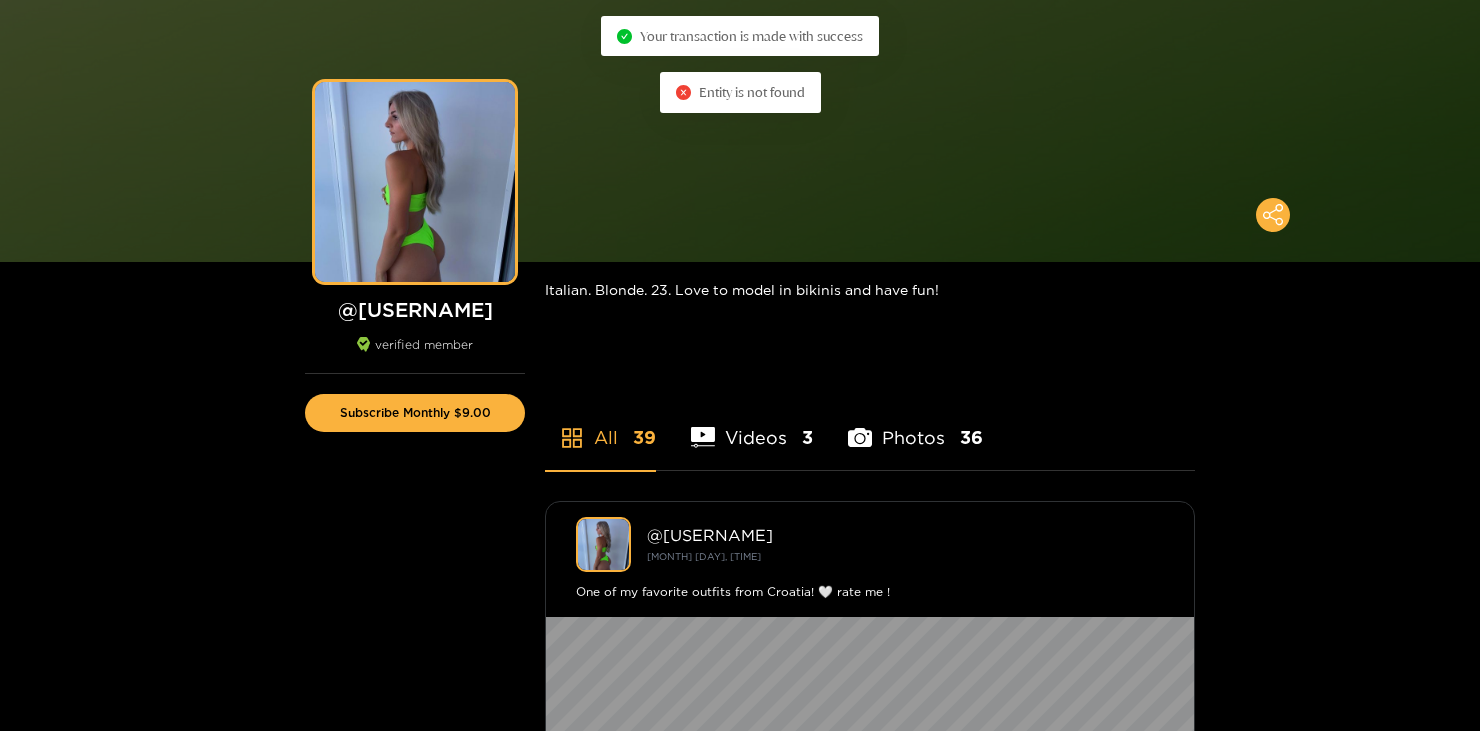 click on "Entity is not found" at bounding box center (740, 92) 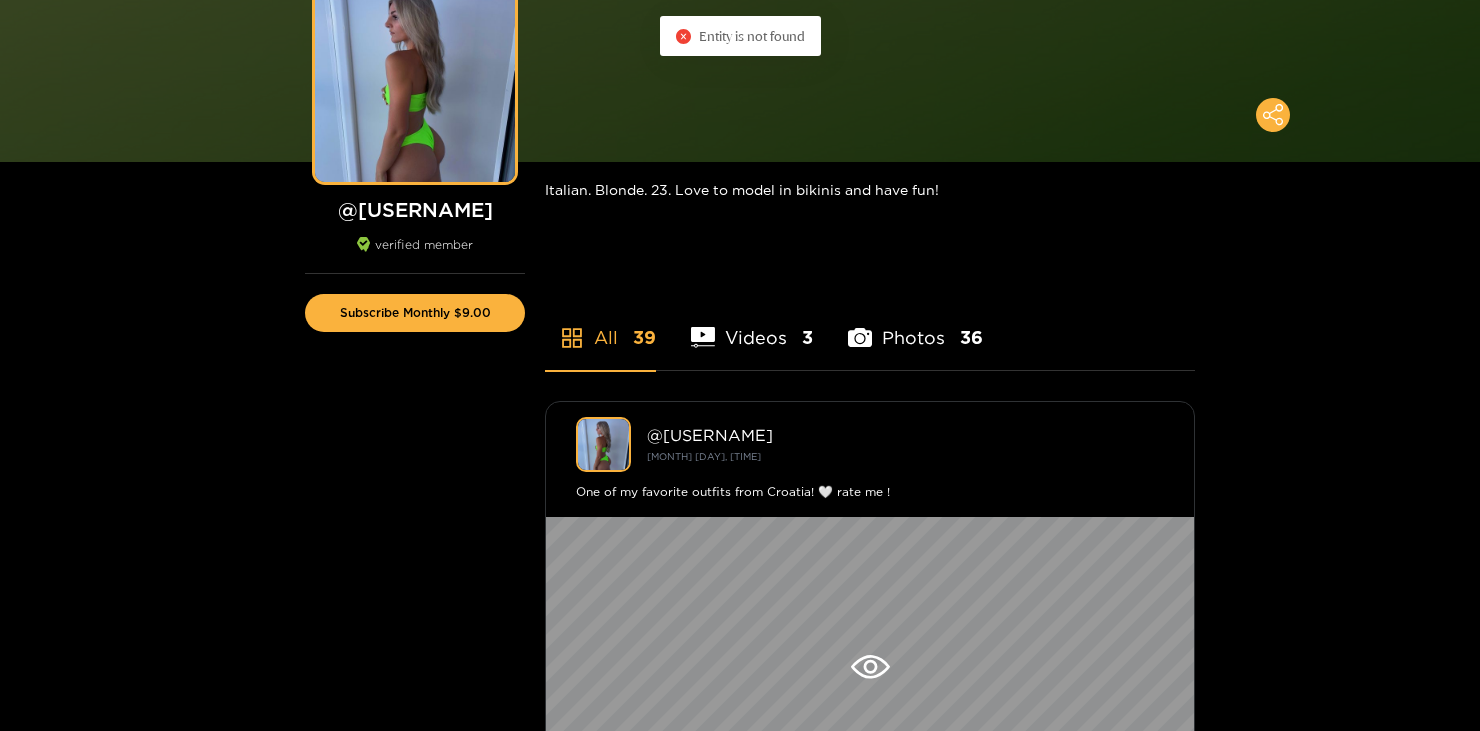 click on "Photos  36" at bounding box center (915, 325) 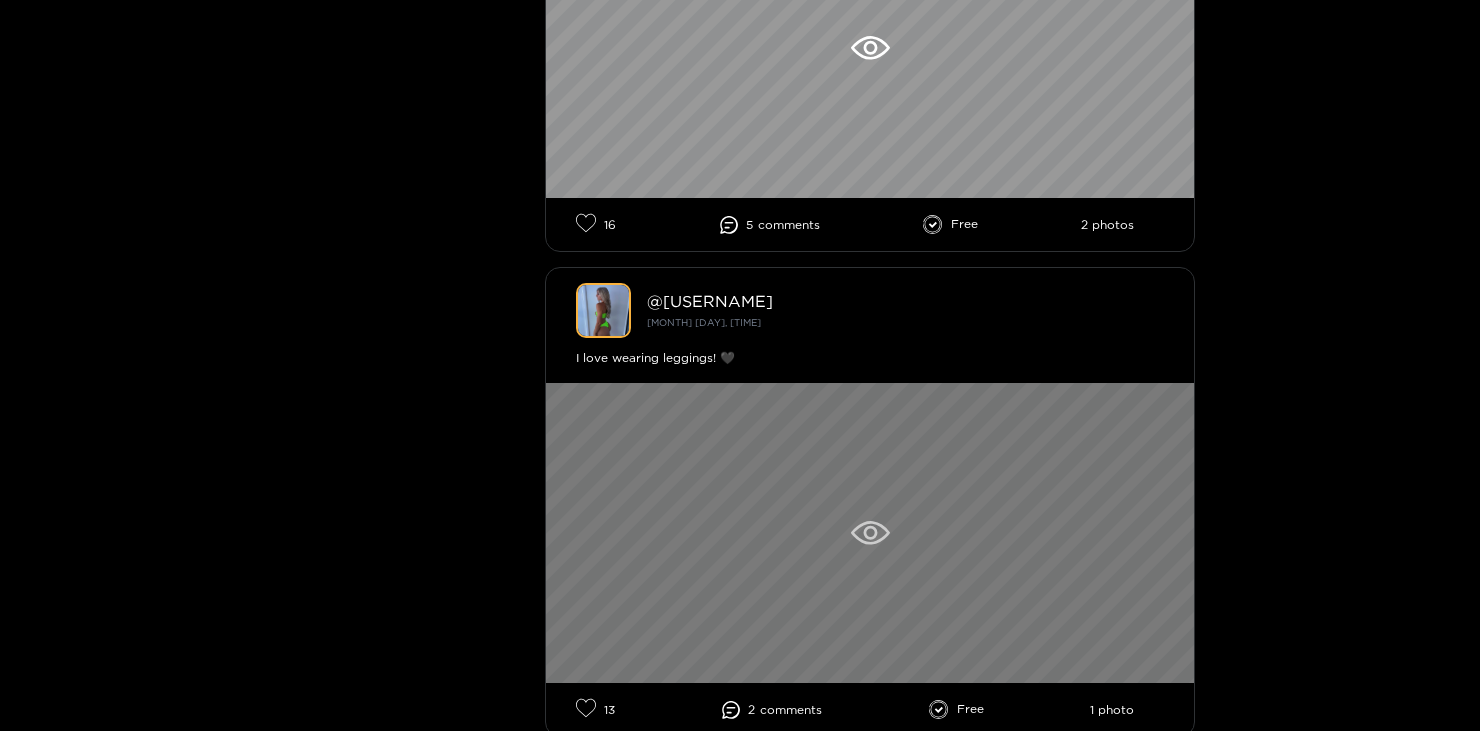 scroll, scrollTop: 900, scrollLeft: 0, axis: vertical 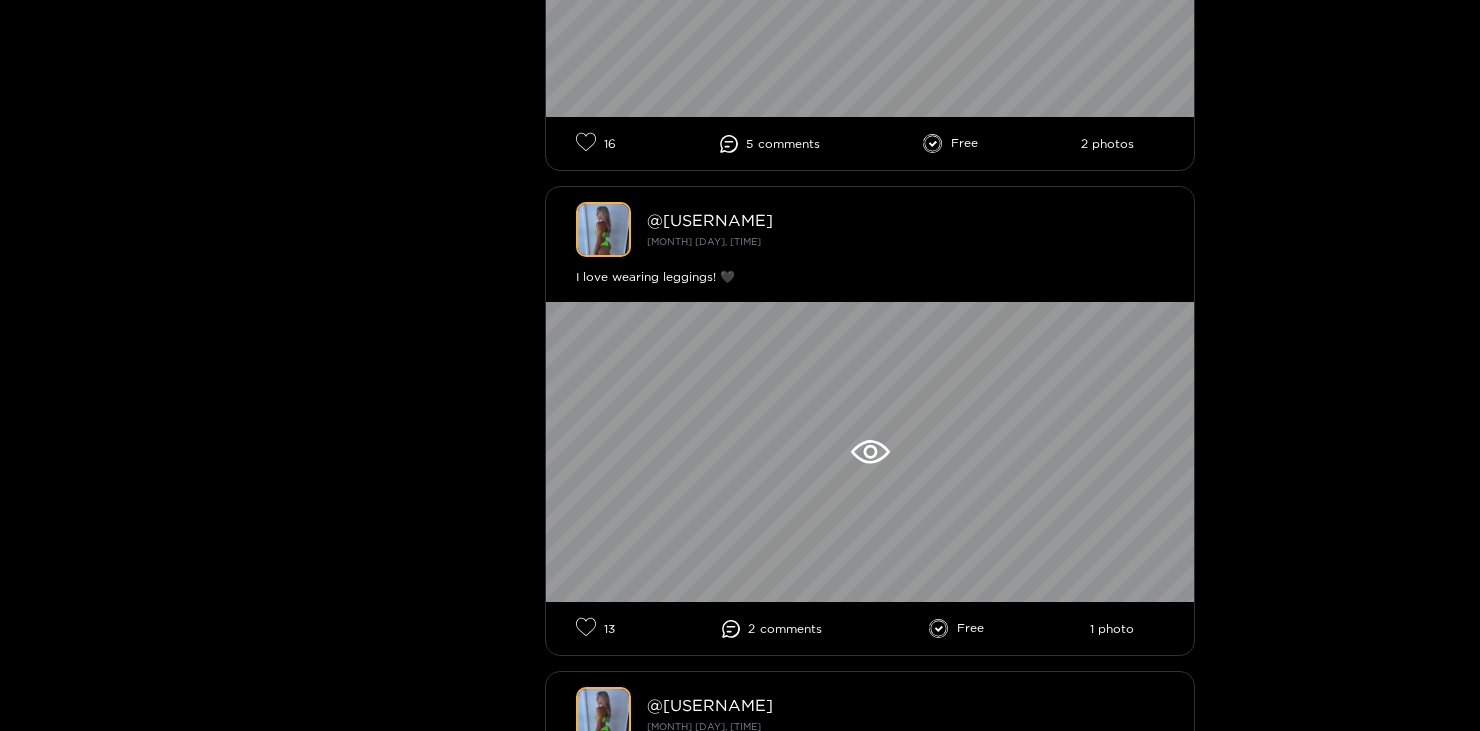click on "16 5 comment s Free 2 photos" at bounding box center [870, 143] 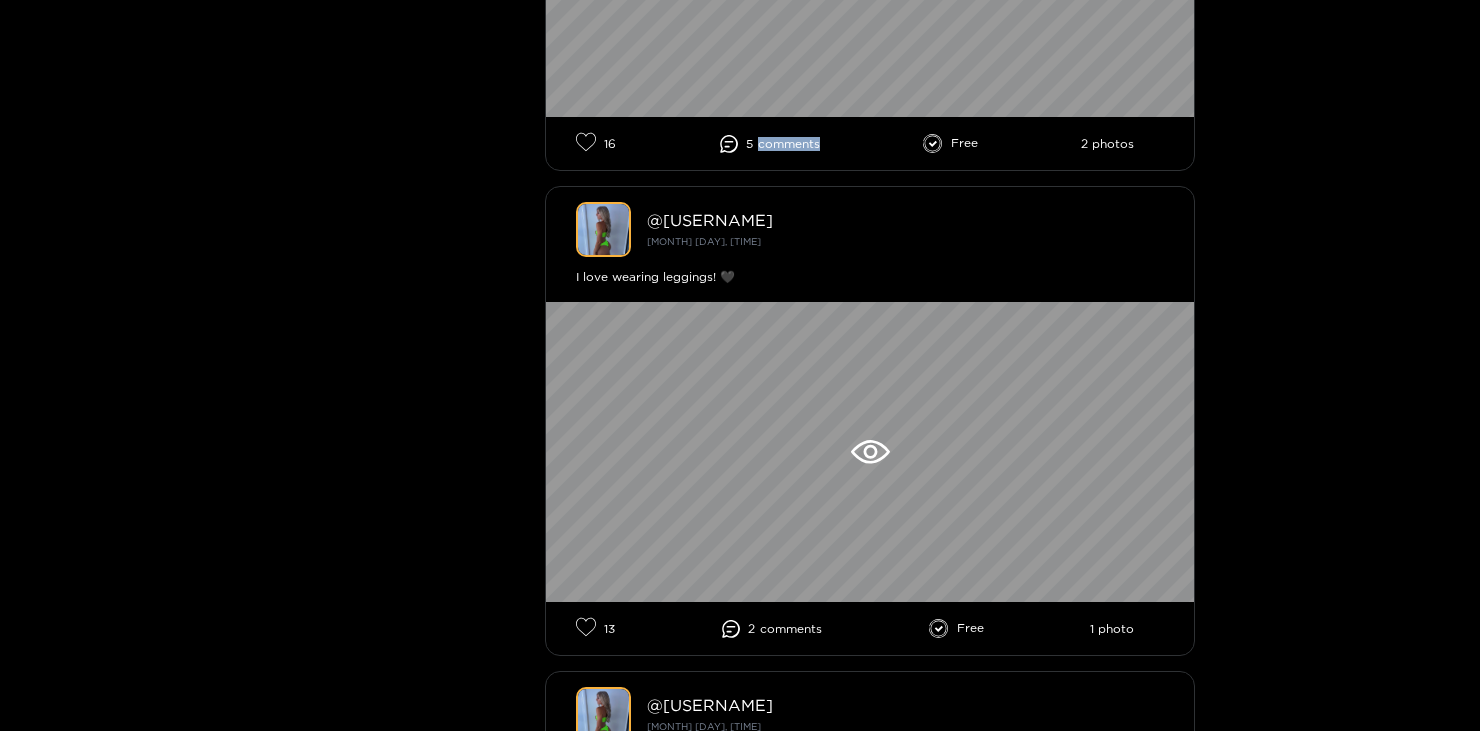 click on "16 5 comment s Free 2 photos" at bounding box center [870, 143] 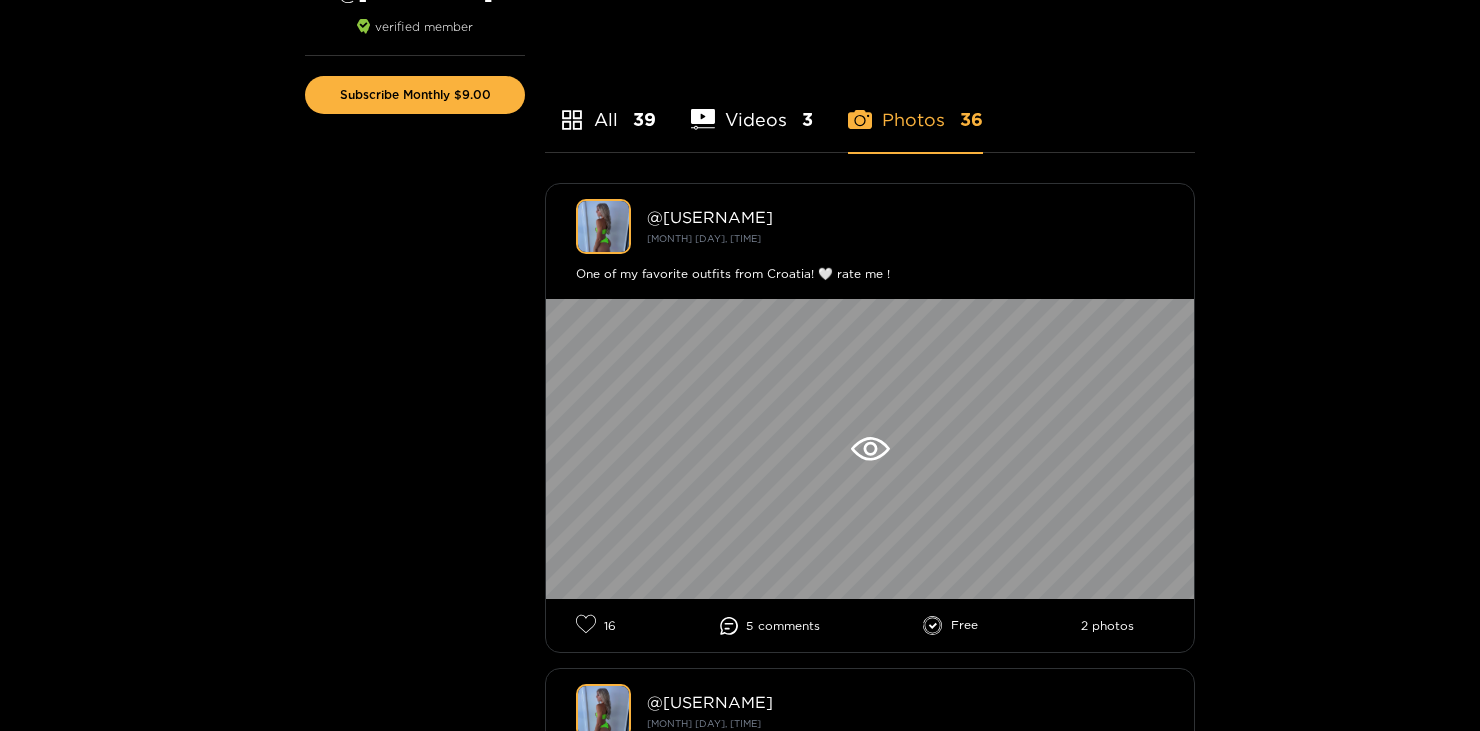 scroll, scrollTop: 100, scrollLeft: 0, axis: vertical 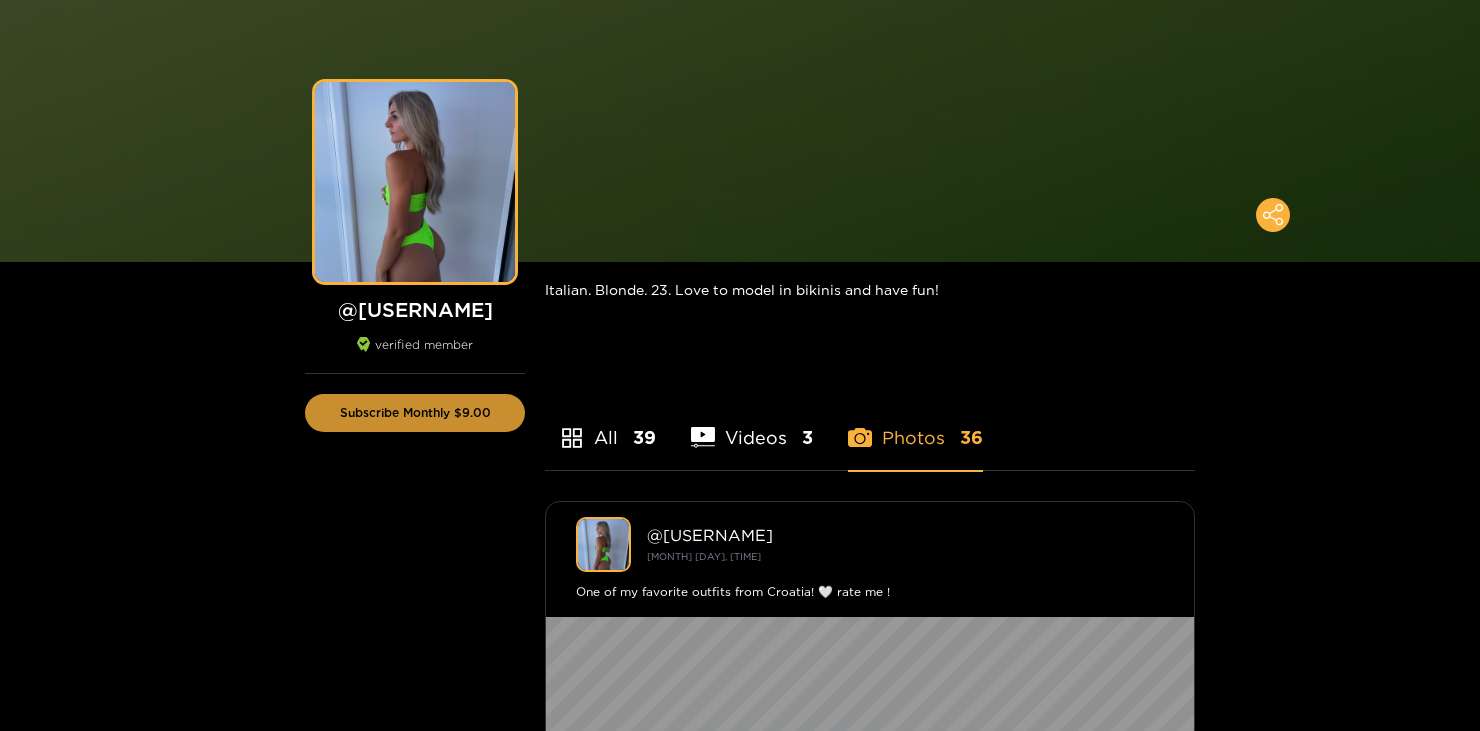 click on "Subscribe Monthly $9.00" at bounding box center (415, 413) 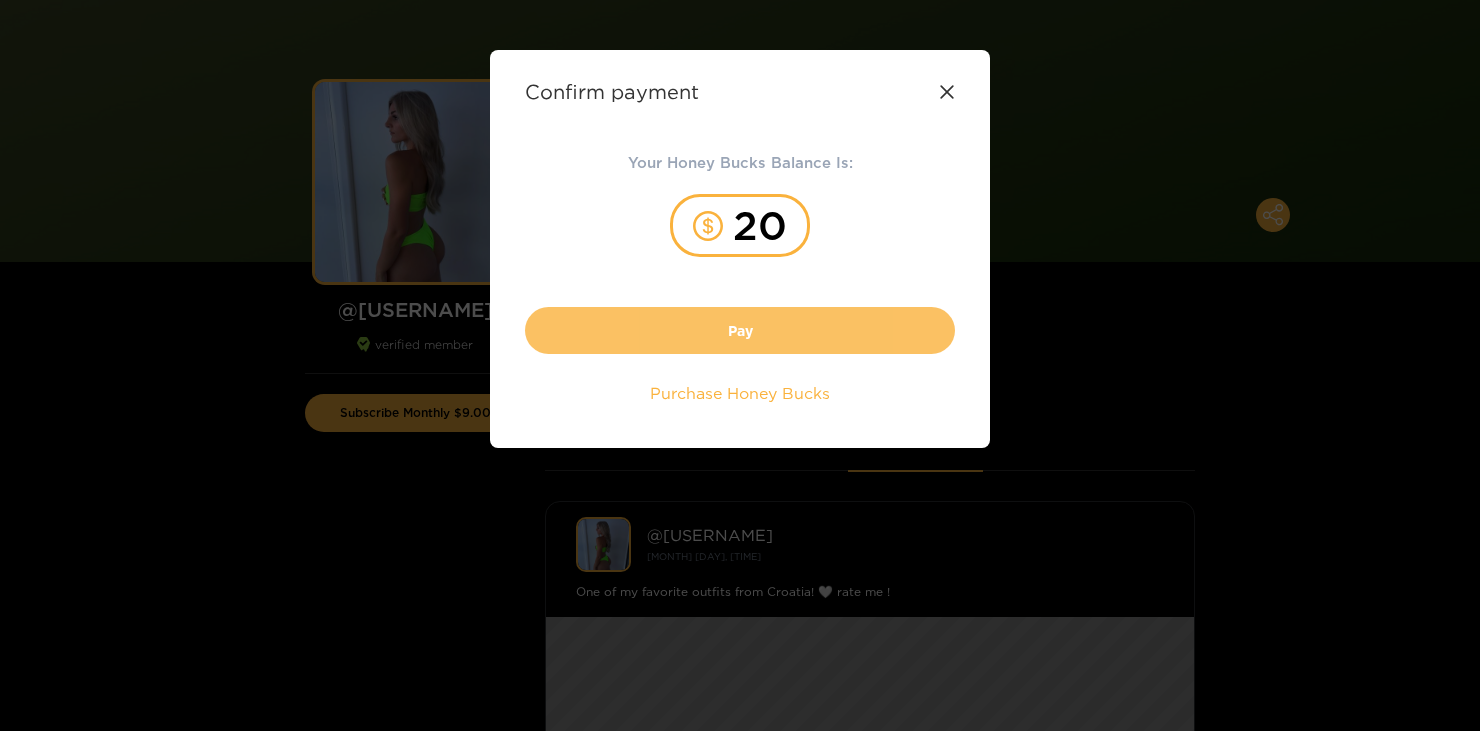 click on "Pay" at bounding box center (740, 330) 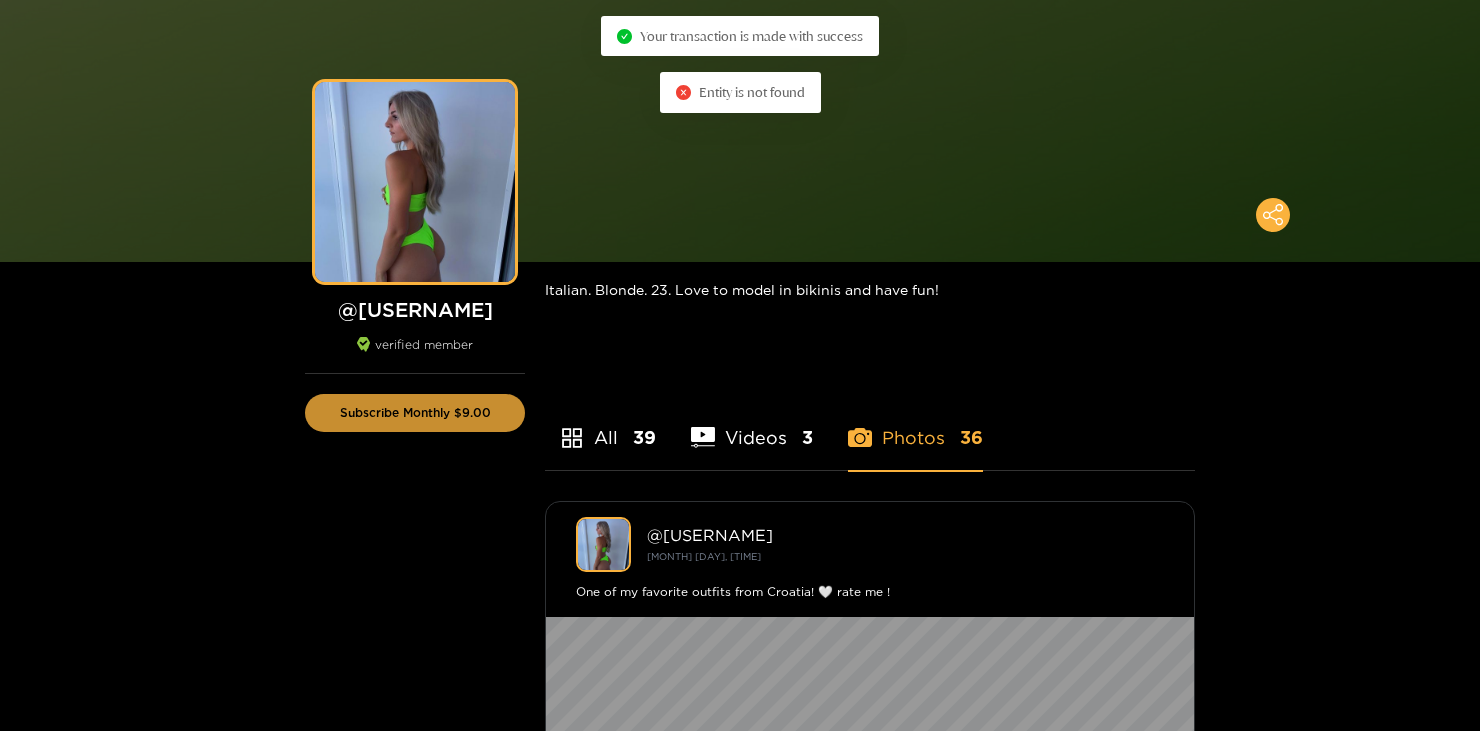 click on "Subscribe Monthly $9.00" at bounding box center (415, 413) 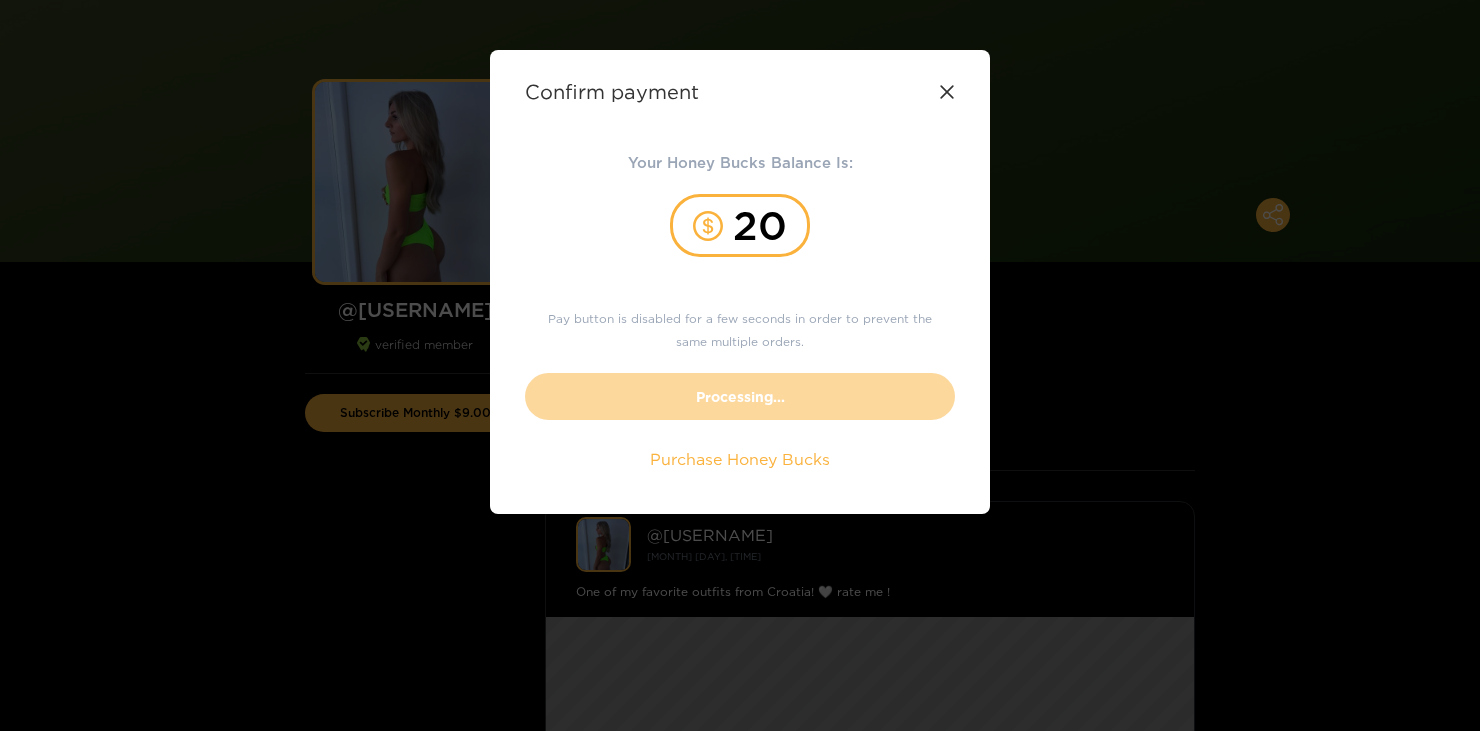 drag, startPoint x: 716, startPoint y: 224, endPoint x: 967, endPoint y: 128, distance: 268.7322 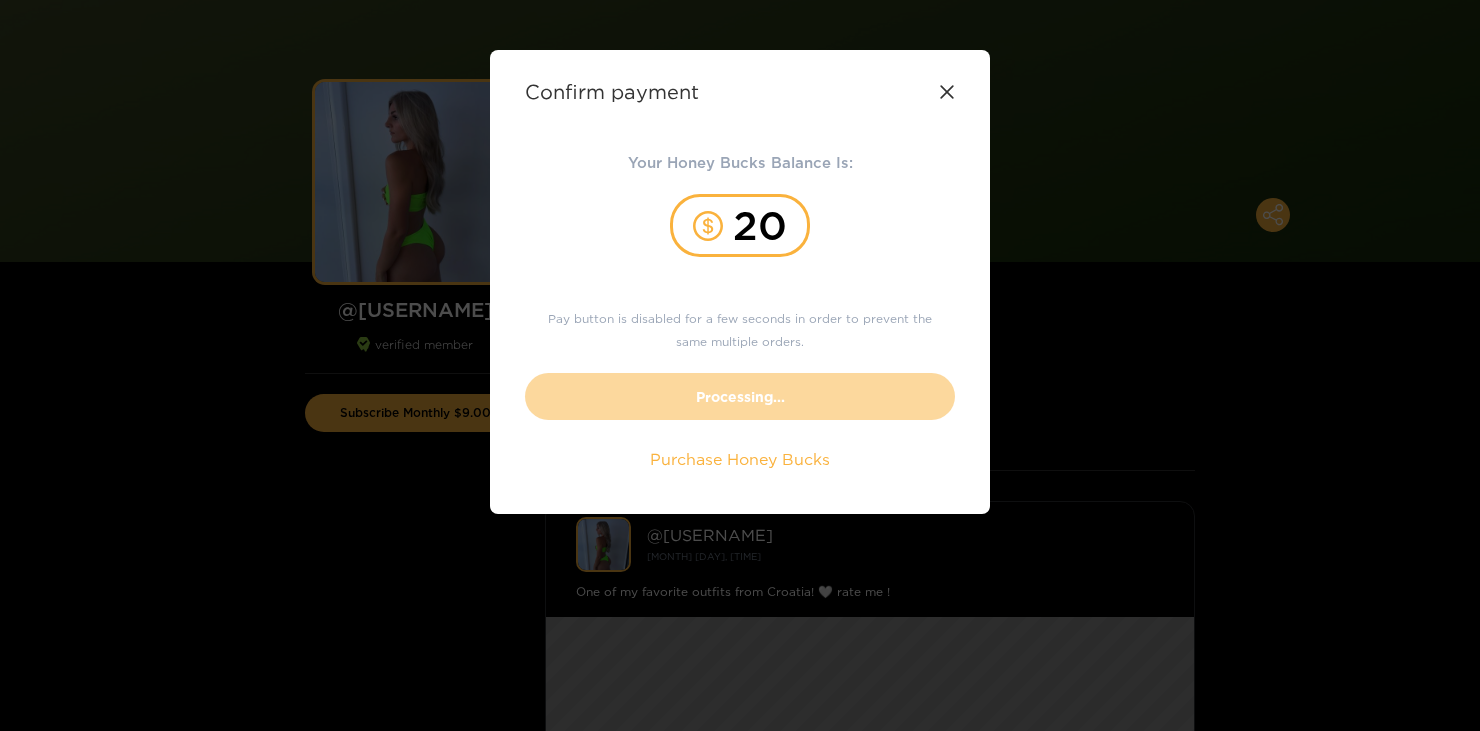 click 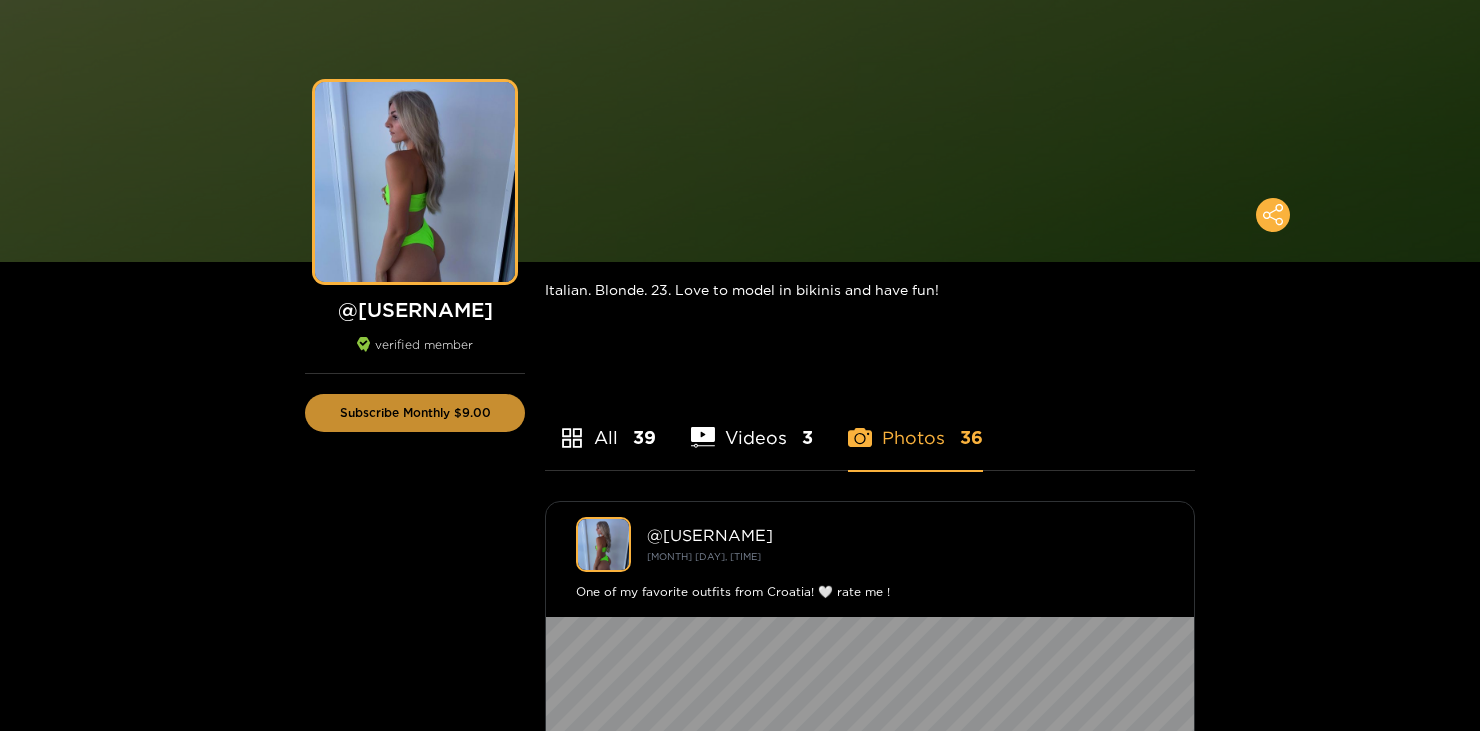 click on "Subscribe Monthly $9.00" at bounding box center (415, 413) 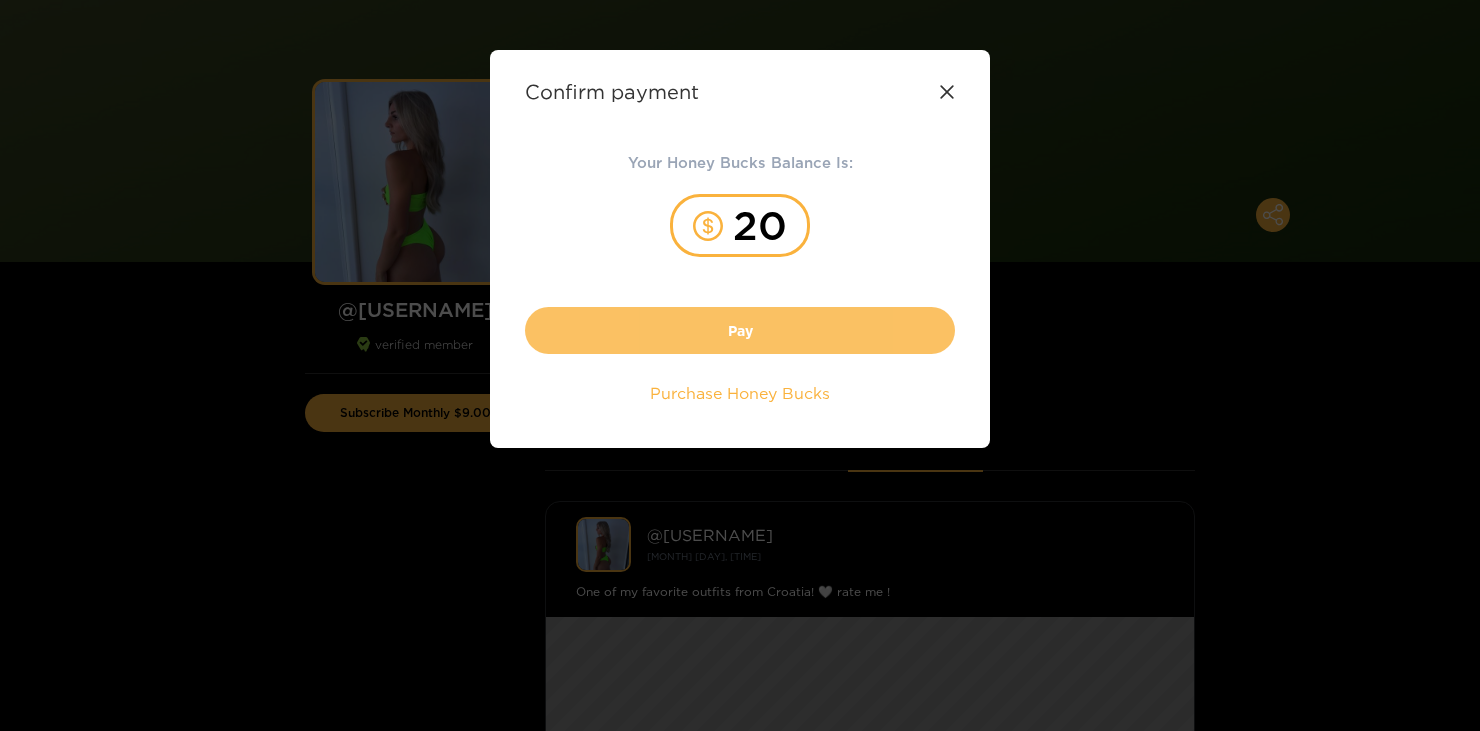 click on "Pay" at bounding box center (740, 330) 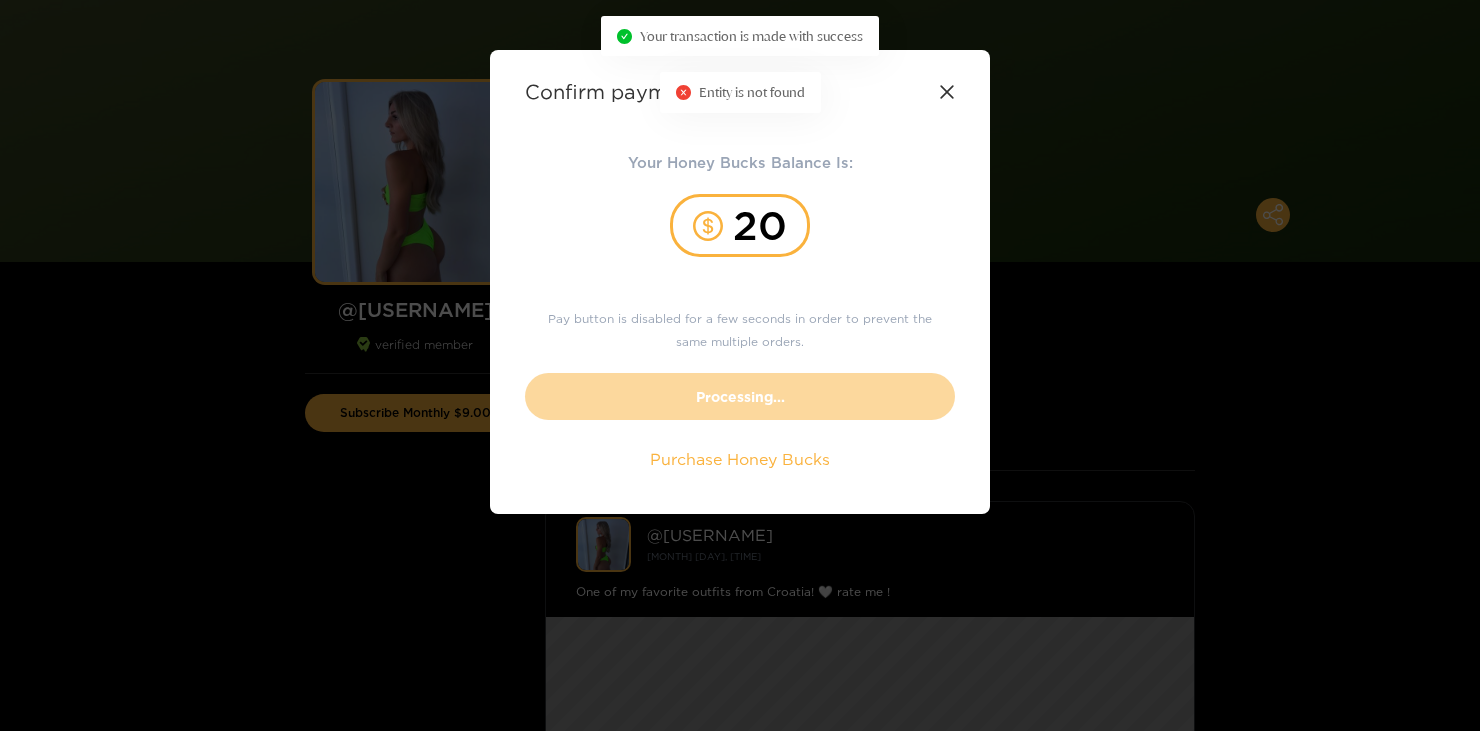 drag, startPoint x: 716, startPoint y: 213, endPoint x: 719, endPoint y: 197, distance: 16.27882 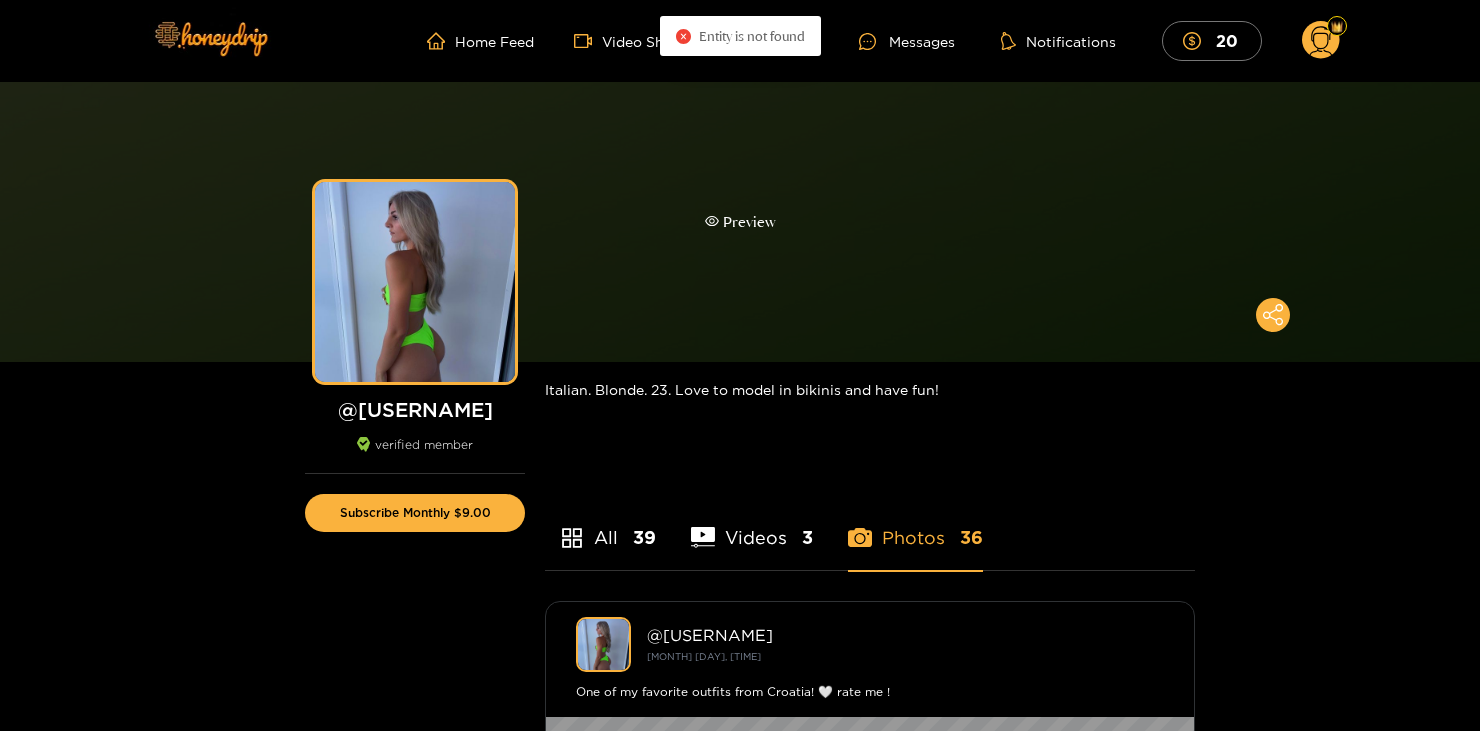 scroll, scrollTop: 0, scrollLeft: 0, axis: both 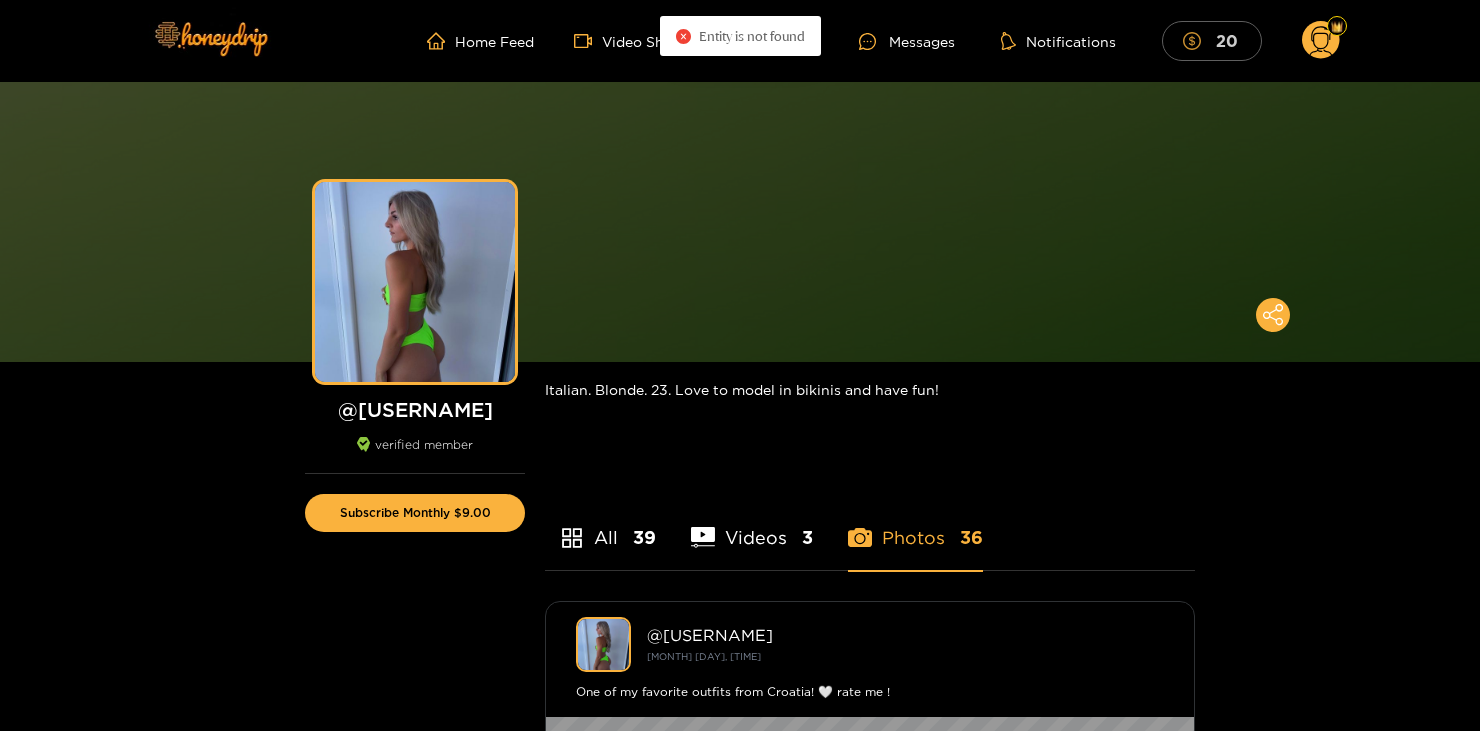 click on "20" at bounding box center (1212, 40) 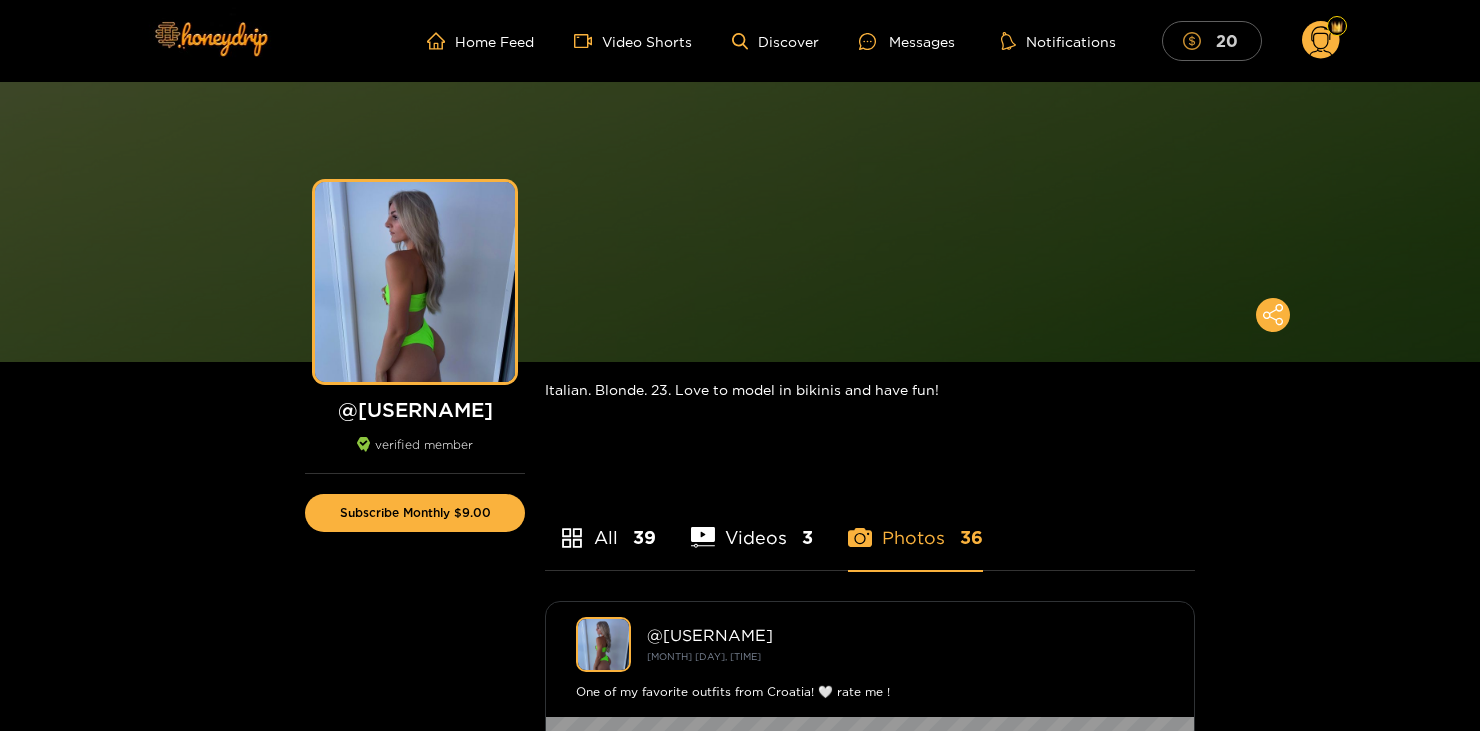 click on "20" at bounding box center [1212, 40] 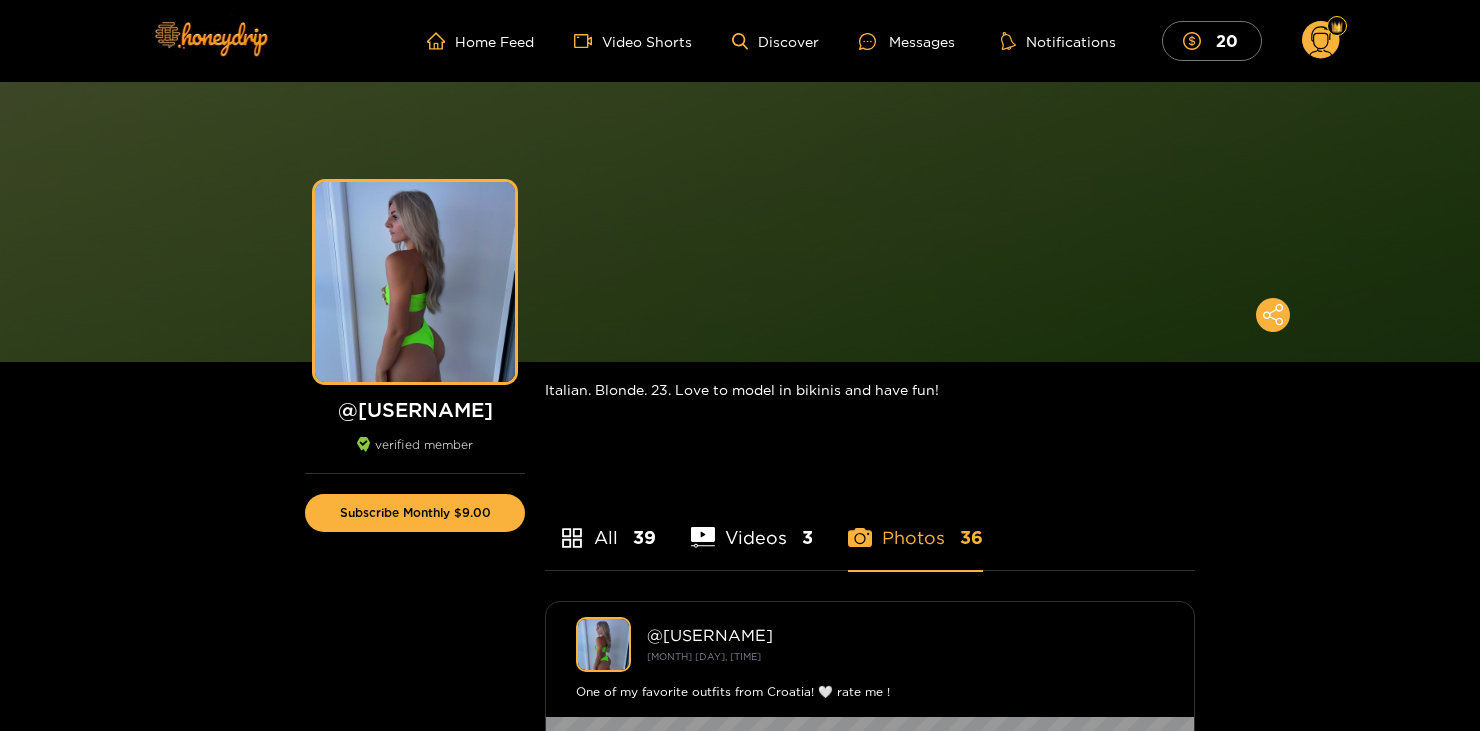 click 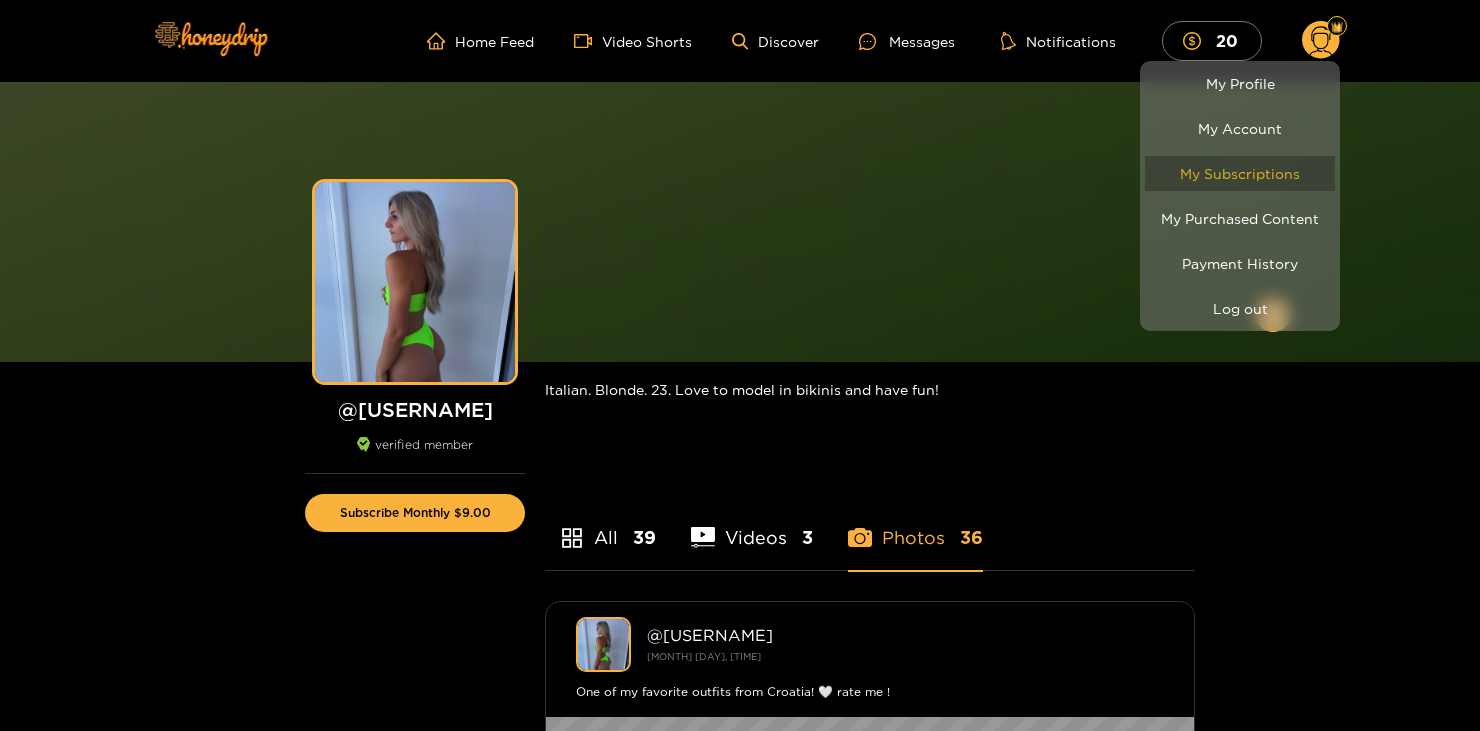 click on "My Subscriptions" at bounding box center (1240, 173) 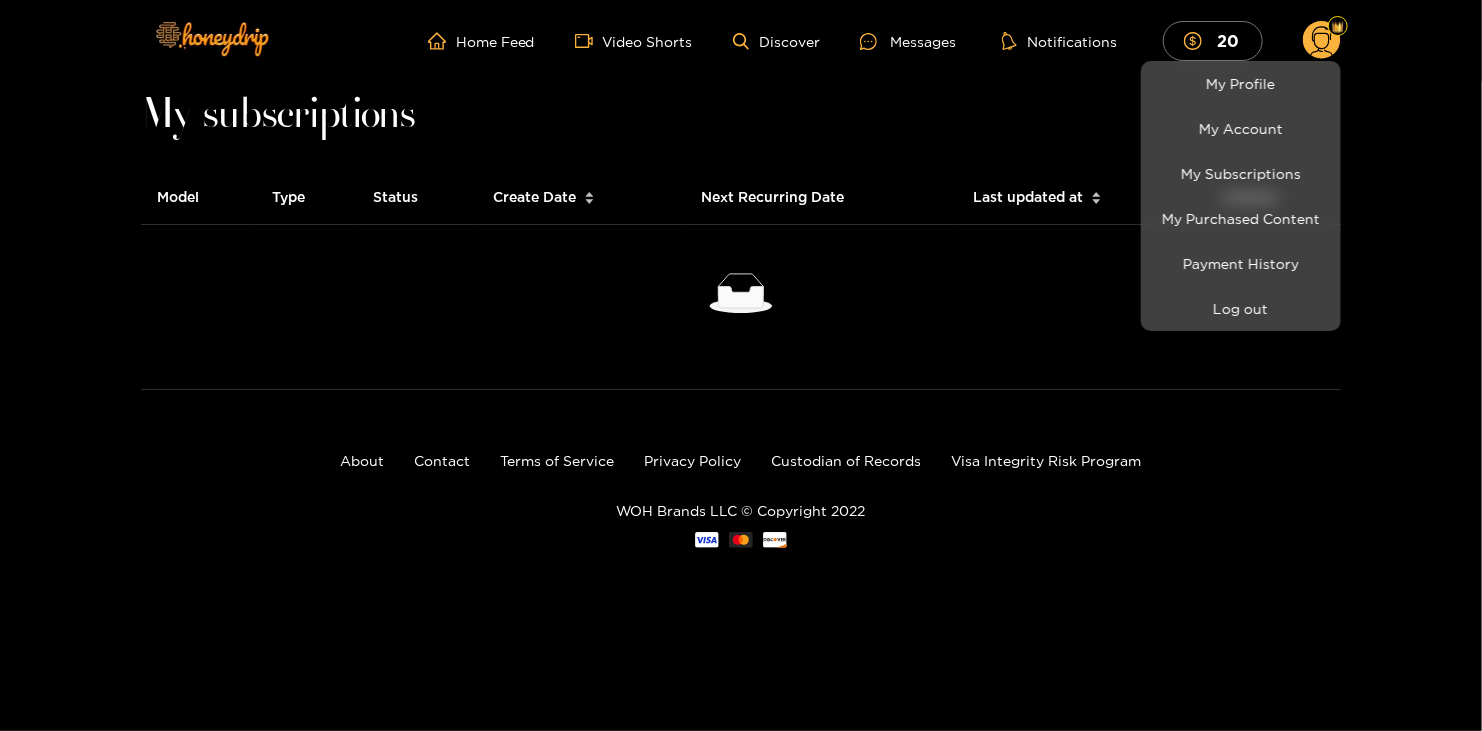 click at bounding box center [741, 365] 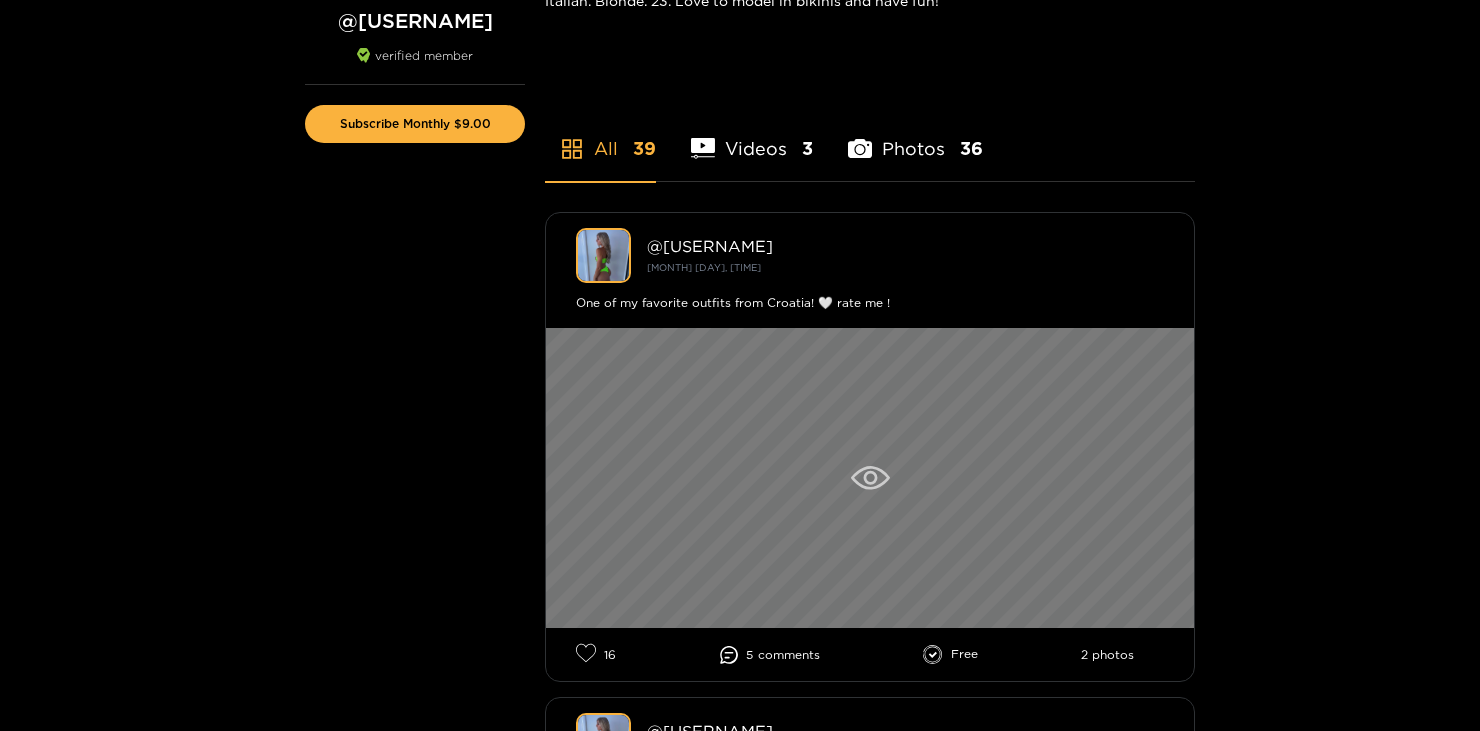 scroll, scrollTop: 400, scrollLeft: 0, axis: vertical 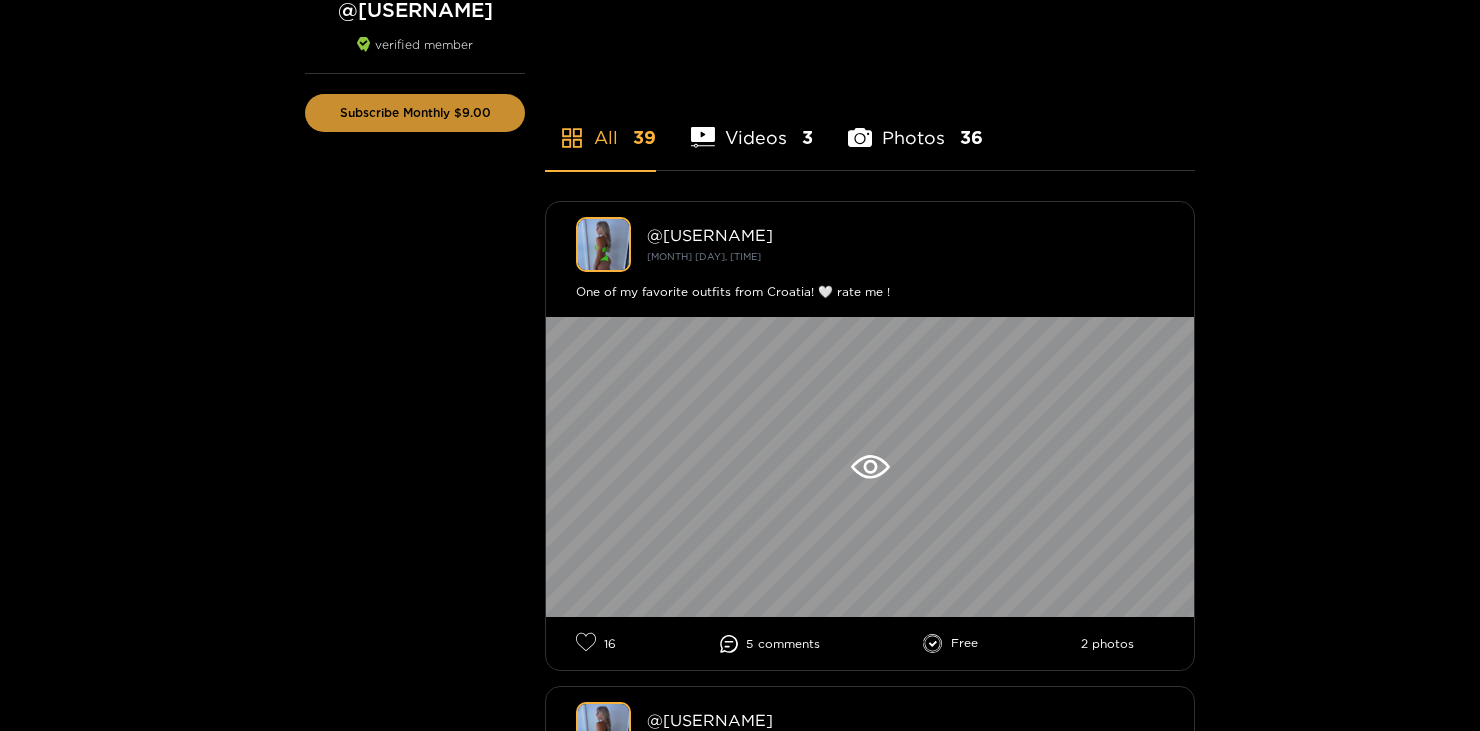 click on "Subscribe Monthly $9.00" at bounding box center [415, 113] 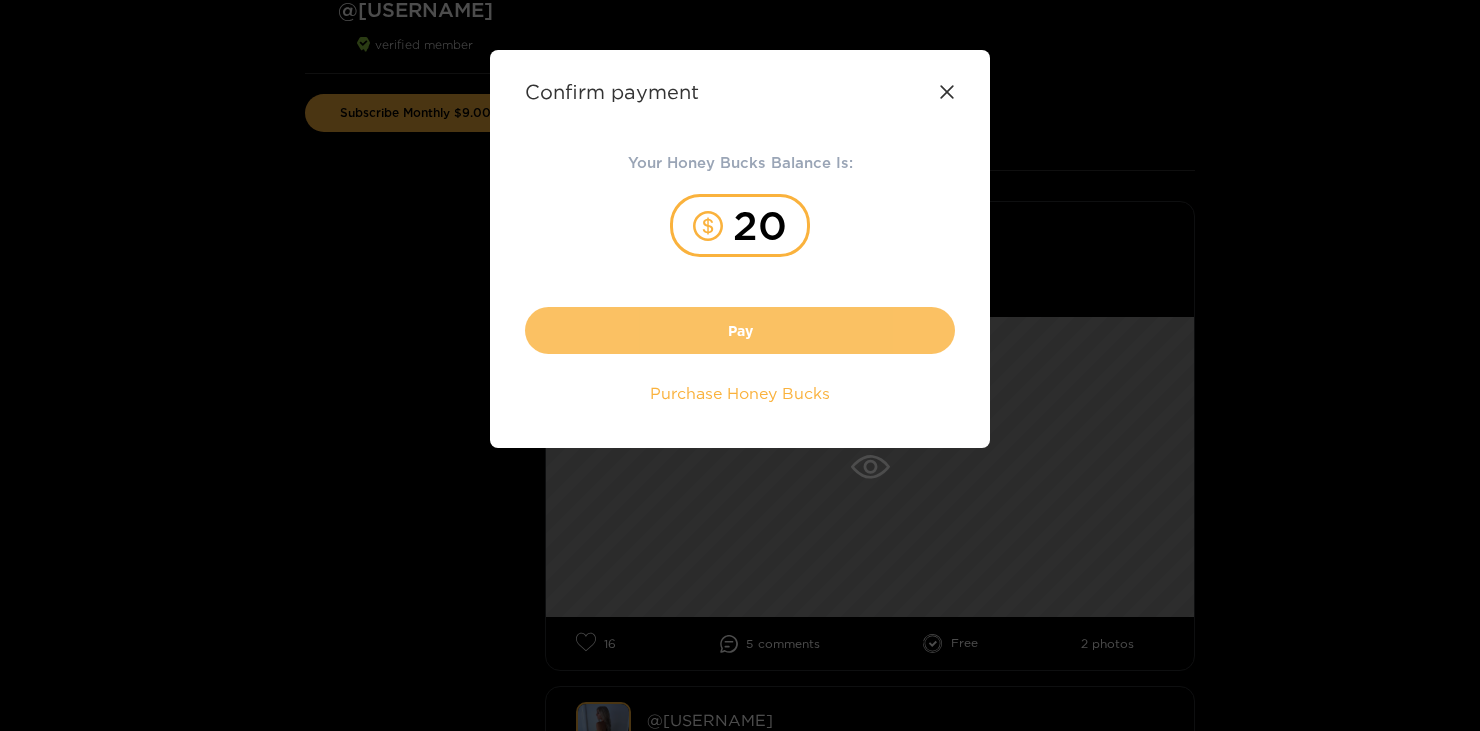 click on "Pay" at bounding box center (740, 330) 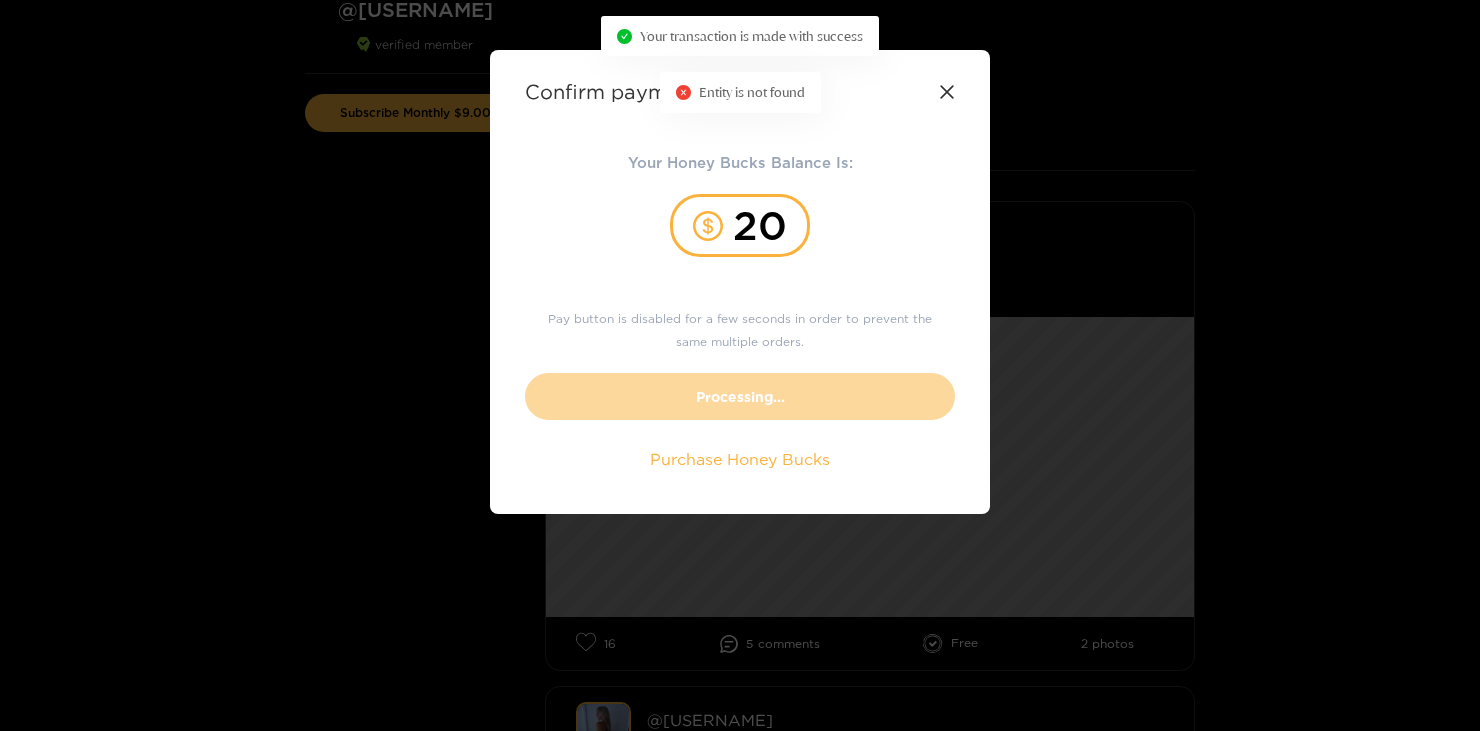 click on "Confirm payment Your Honey Bucks Balance Is: 20 Pay button is disabled for a few seconds in order to prevent the same multiple orders. Processing... Purchase Honey Bucks" at bounding box center [740, 13667] 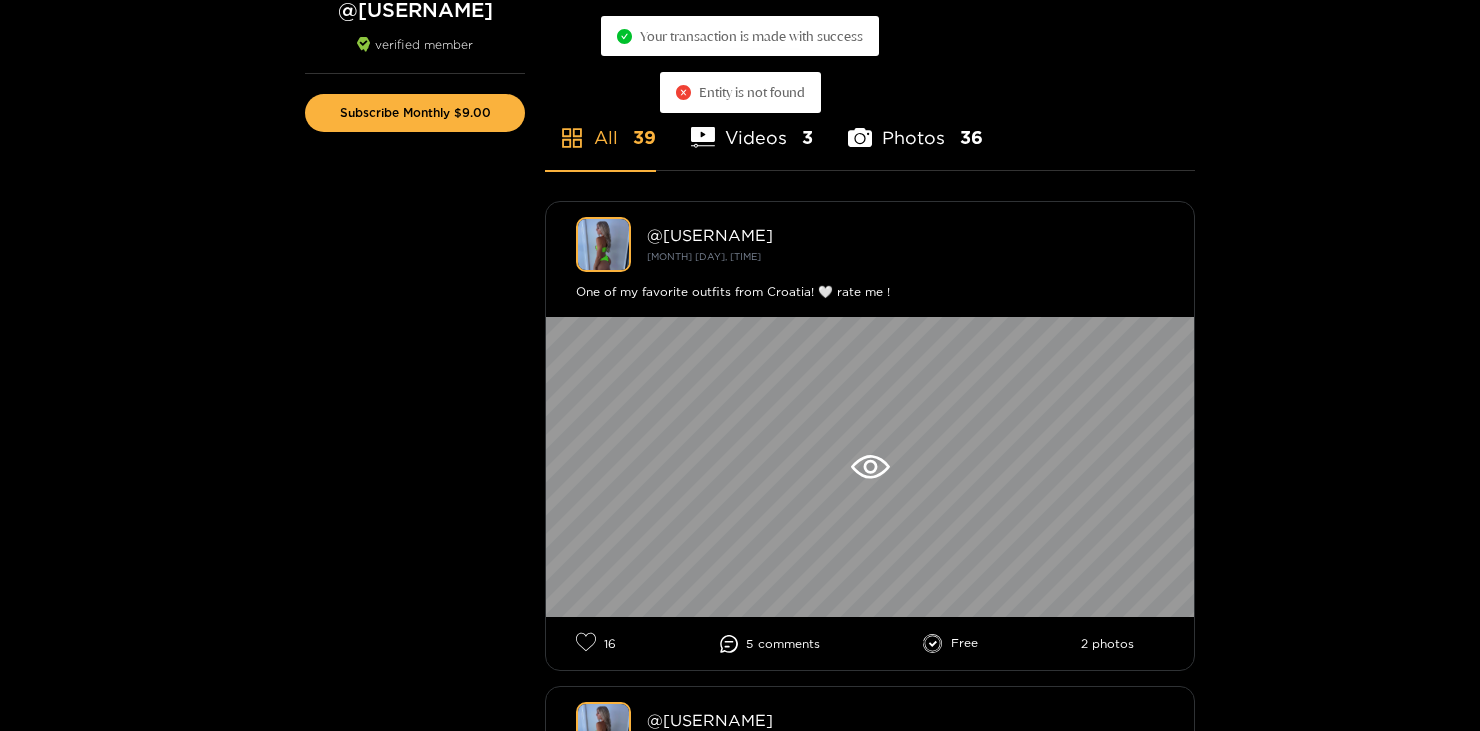 click on "Entity is not found" at bounding box center (752, 92) 